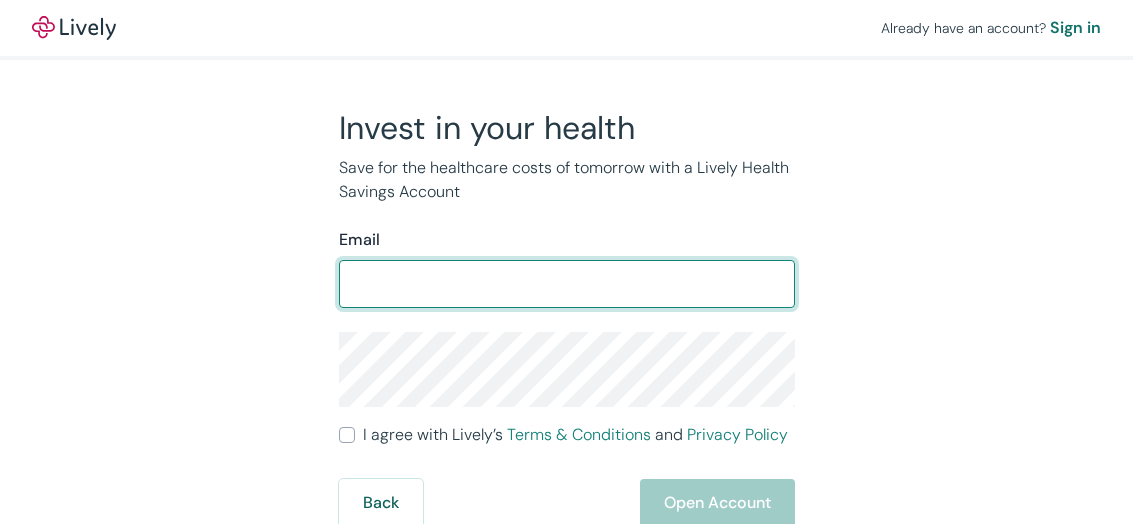 scroll, scrollTop: 0, scrollLeft: 0, axis: both 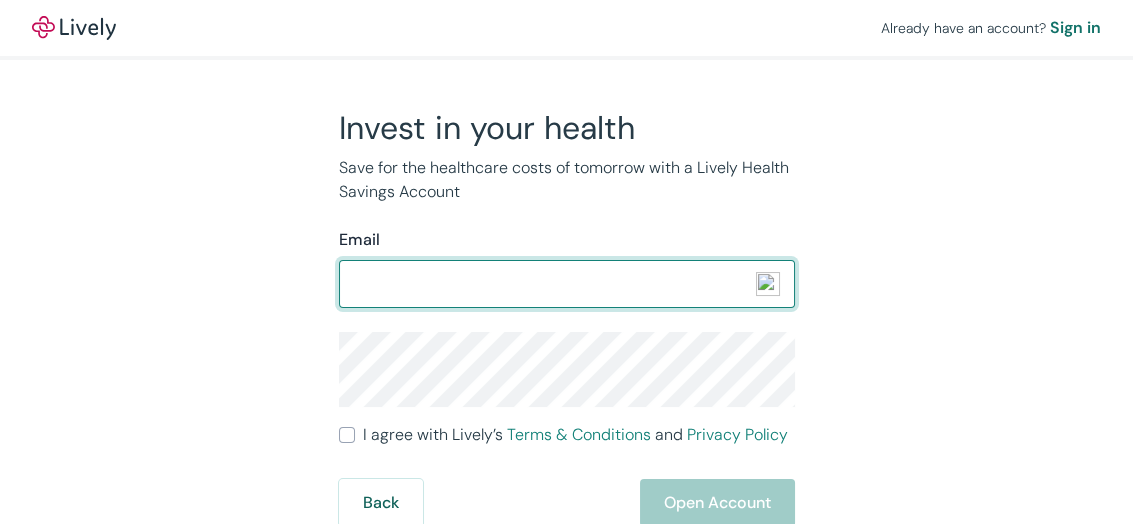 click on "Email" at bounding box center [567, 284] 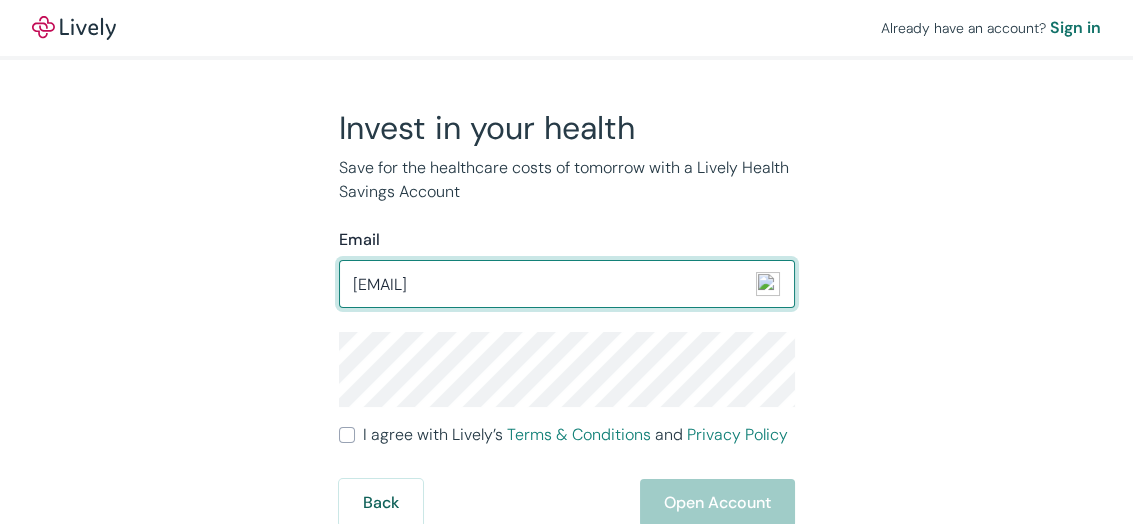 type on "[EMAIL]" 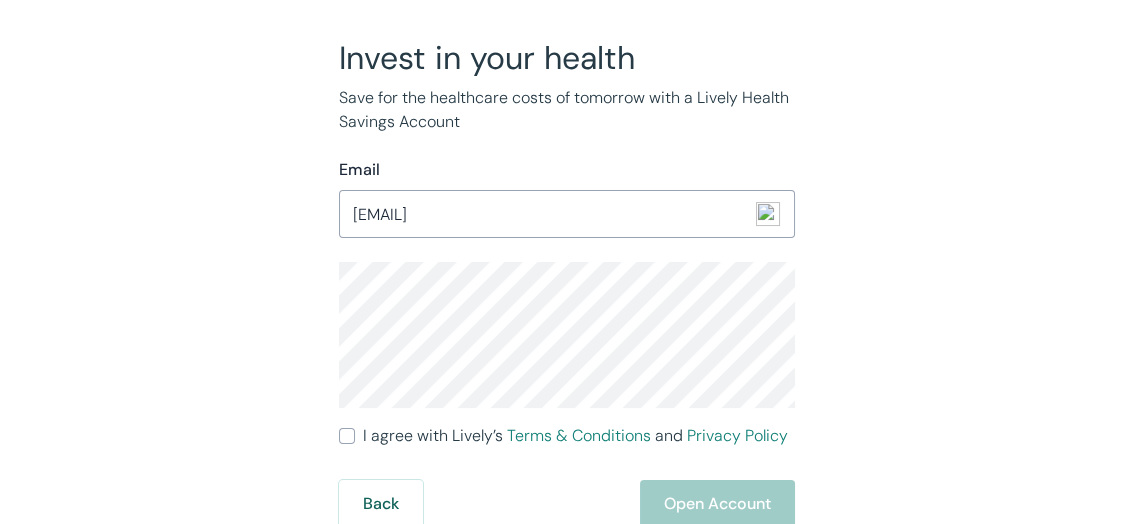 scroll, scrollTop: 74, scrollLeft: 0, axis: vertical 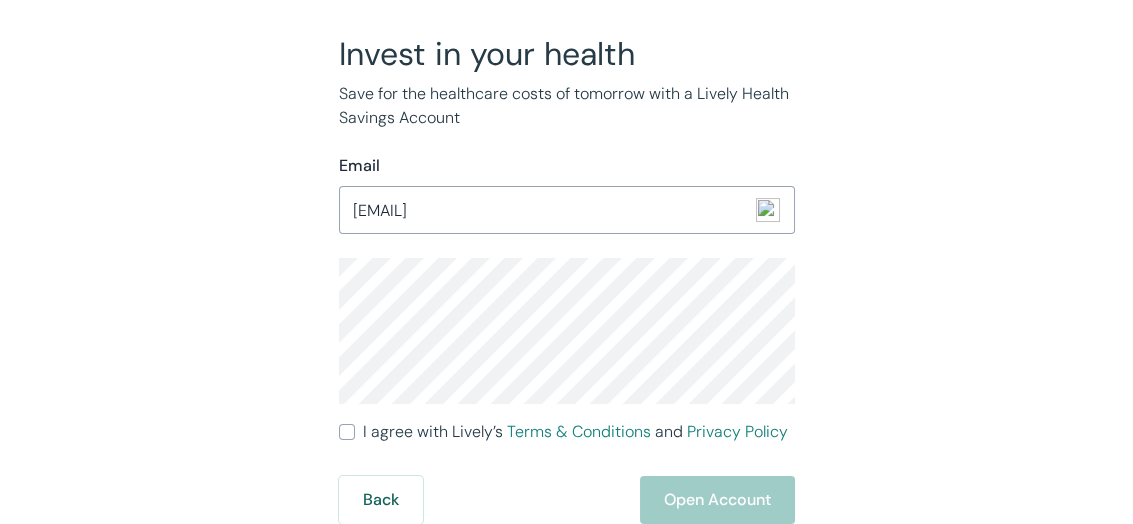 click on "I agree with Lively’s   Terms & Conditions   and   Privacy Policy" at bounding box center (347, 432) 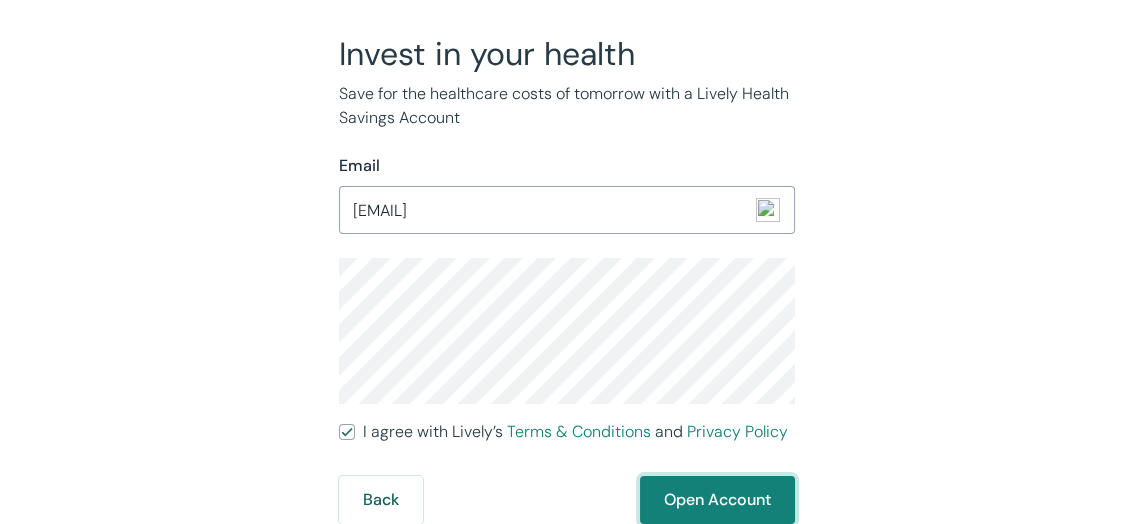 click on "Open Account" at bounding box center (717, 500) 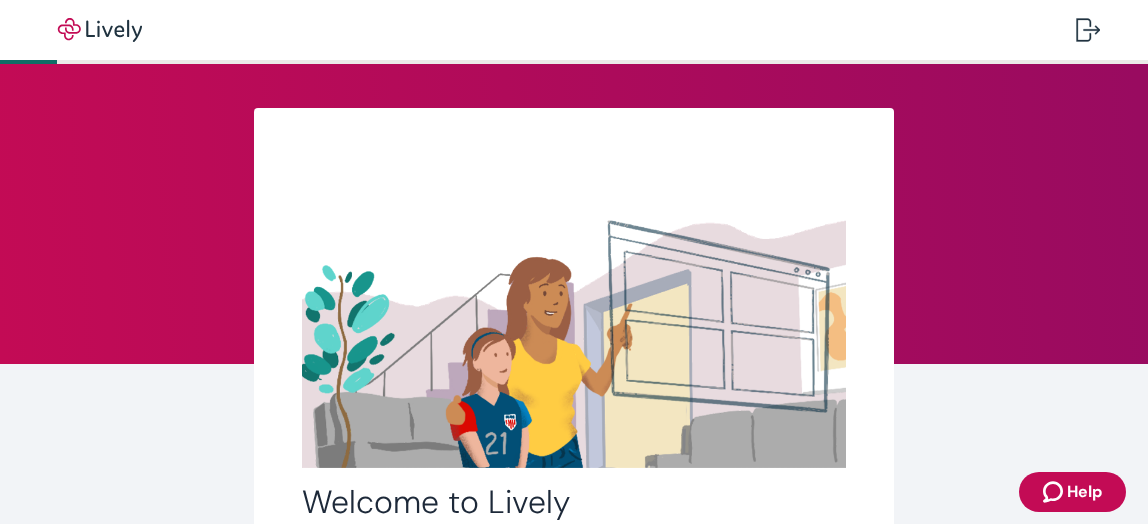 scroll, scrollTop: 0, scrollLeft: 0, axis: both 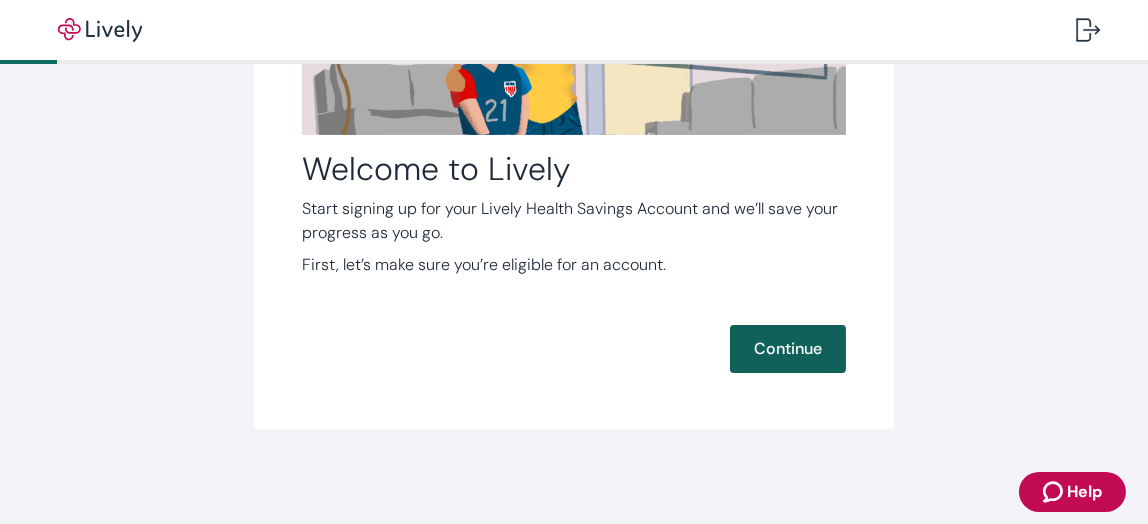 click on "Continue" at bounding box center (788, 349) 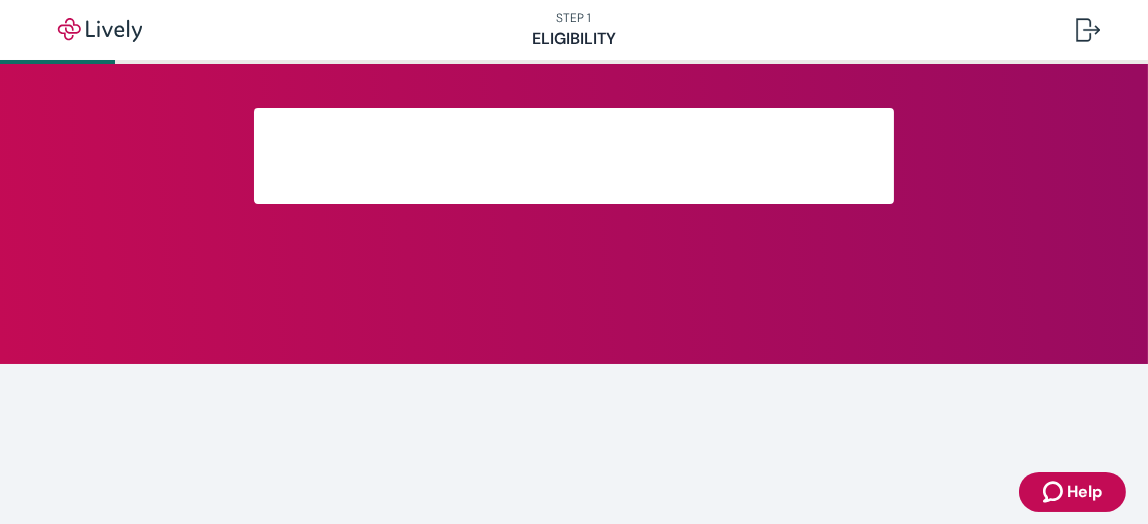 scroll, scrollTop: 0, scrollLeft: 0, axis: both 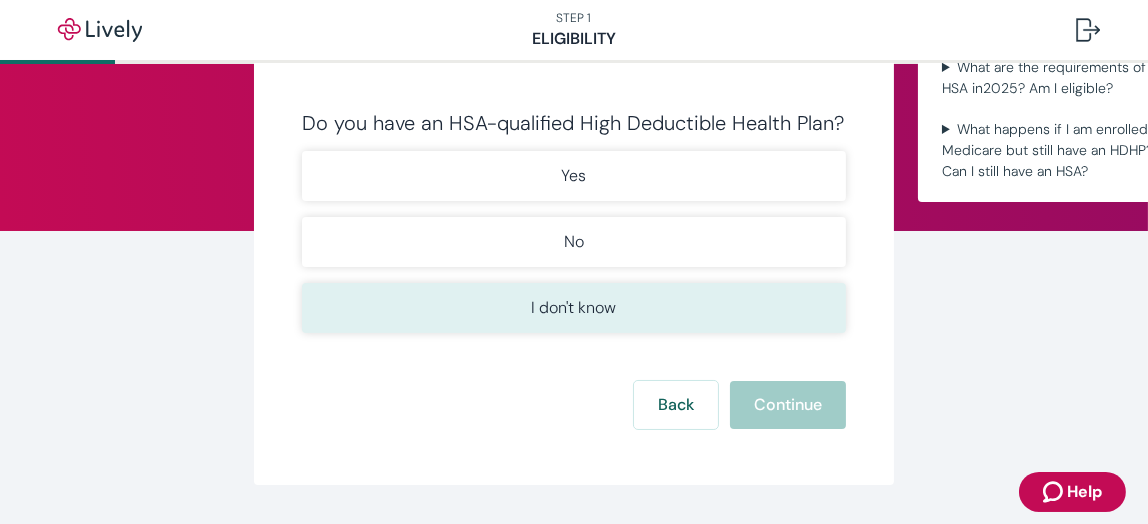 click on "I don't know" at bounding box center [574, 308] 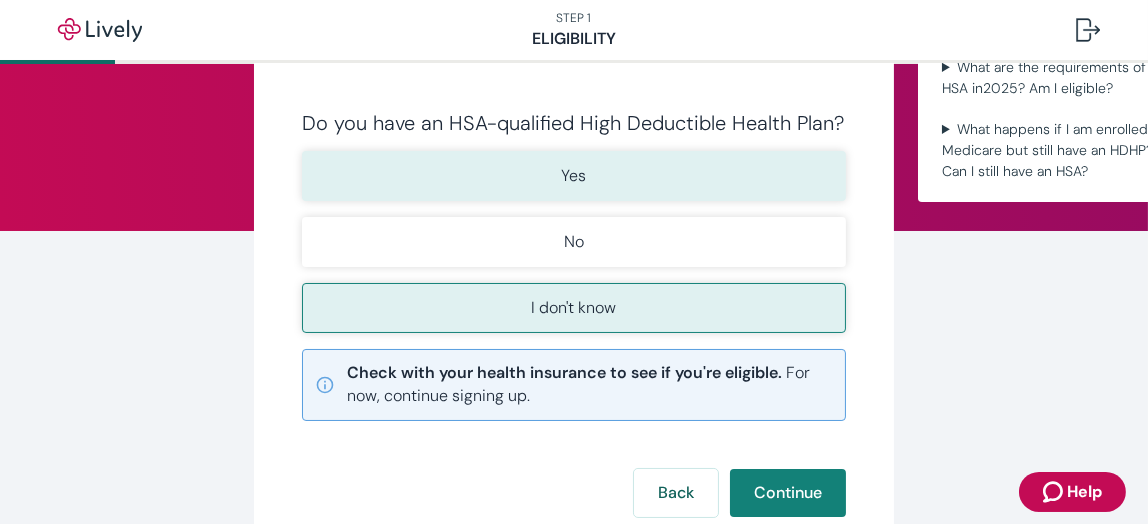 click on "Yes" at bounding box center (574, 176) 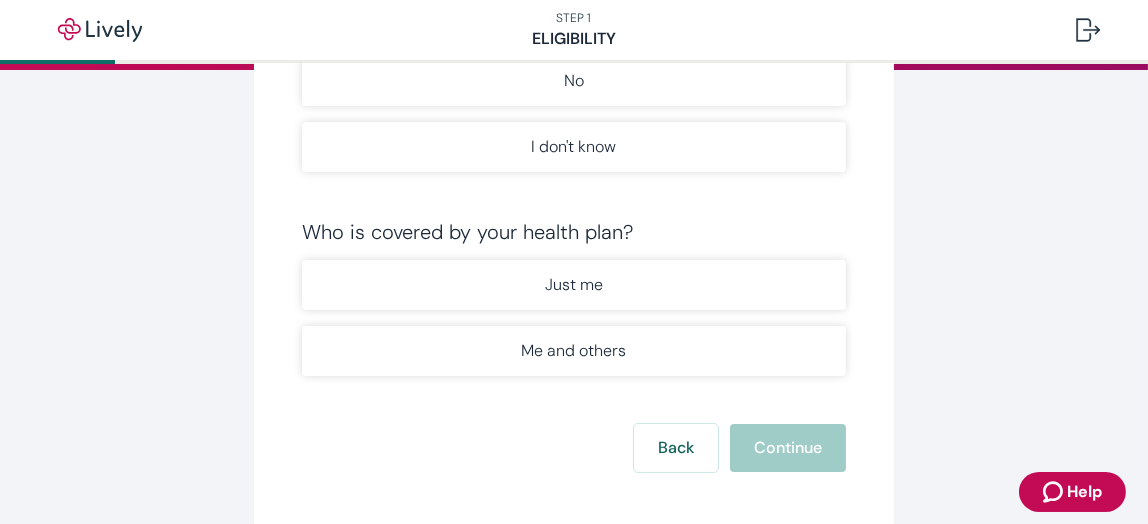 scroll, scrollTop: 361, scrollLeft: 0, axis: vertical 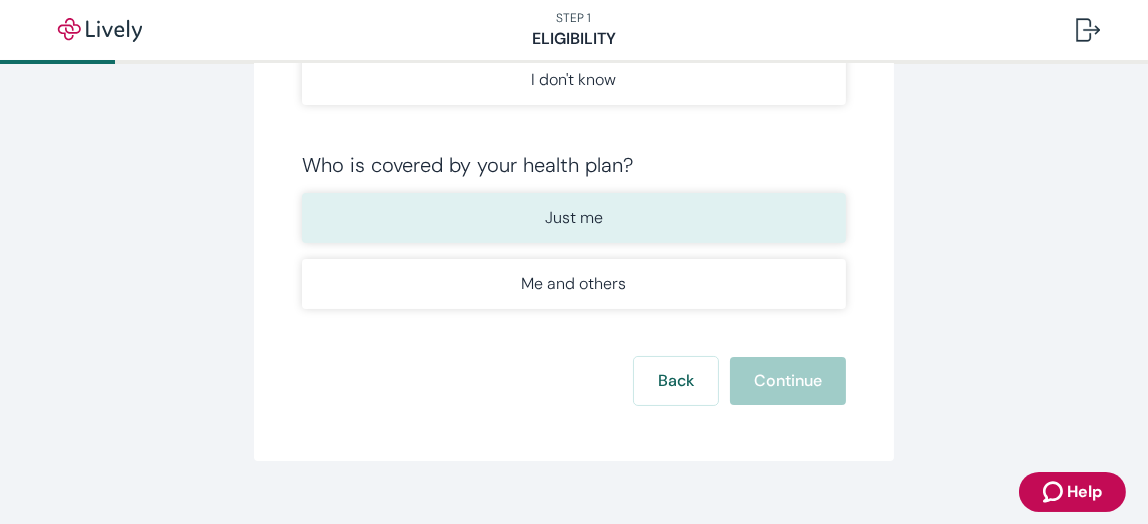 click on "Just me" at bounding box center [574, 218] 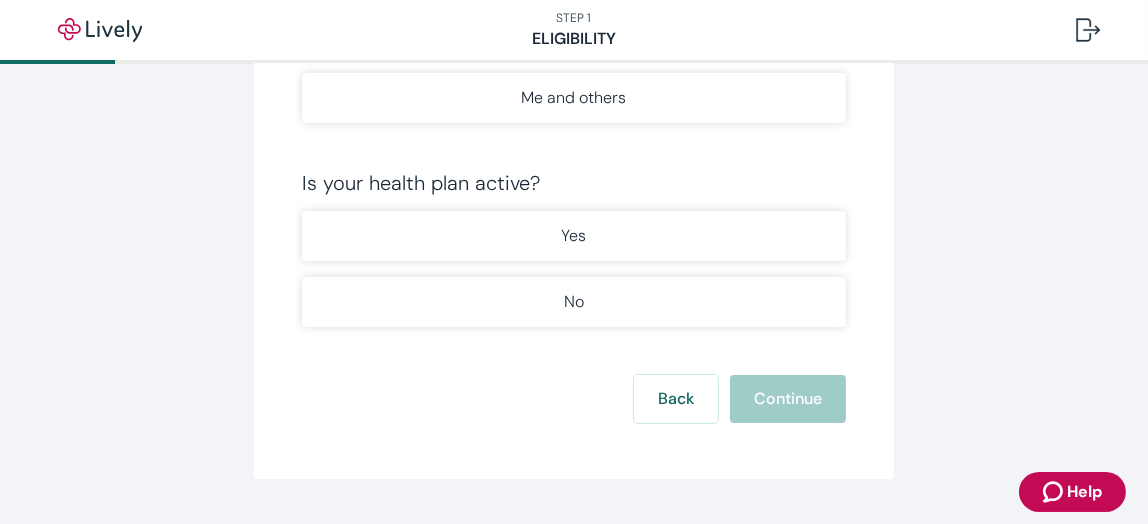 scroll, scrollTop: 565, scrollLeft: 0, axis: vertical 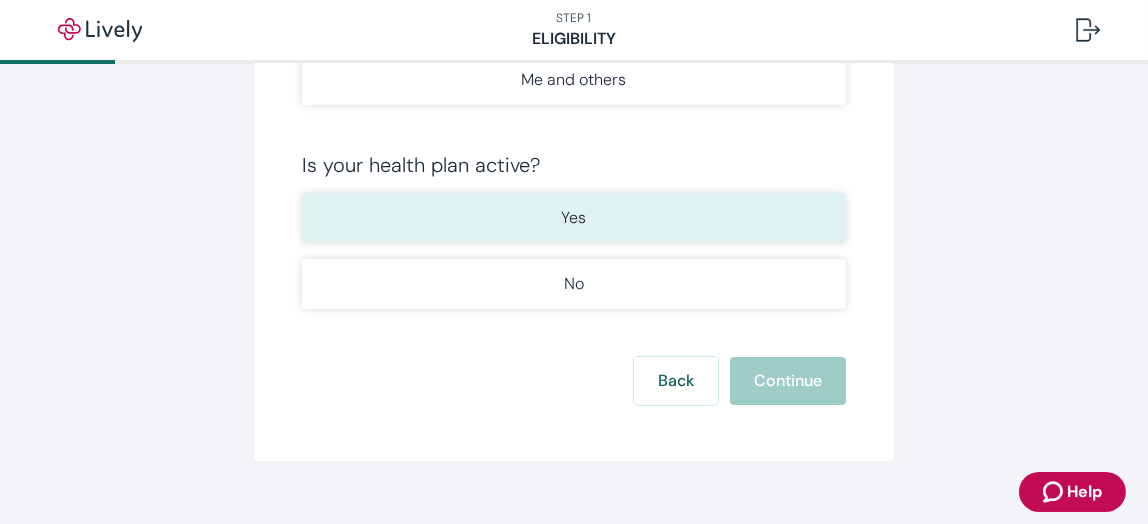 click on "Yes" at bounding box center (574, 218) 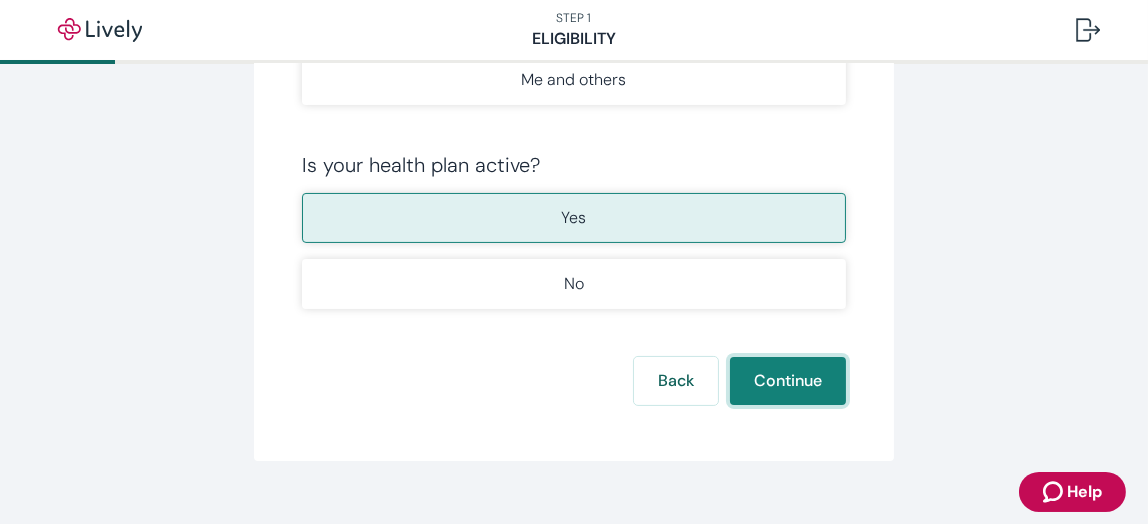 click on "Continue" at bounding box center (788, 381) 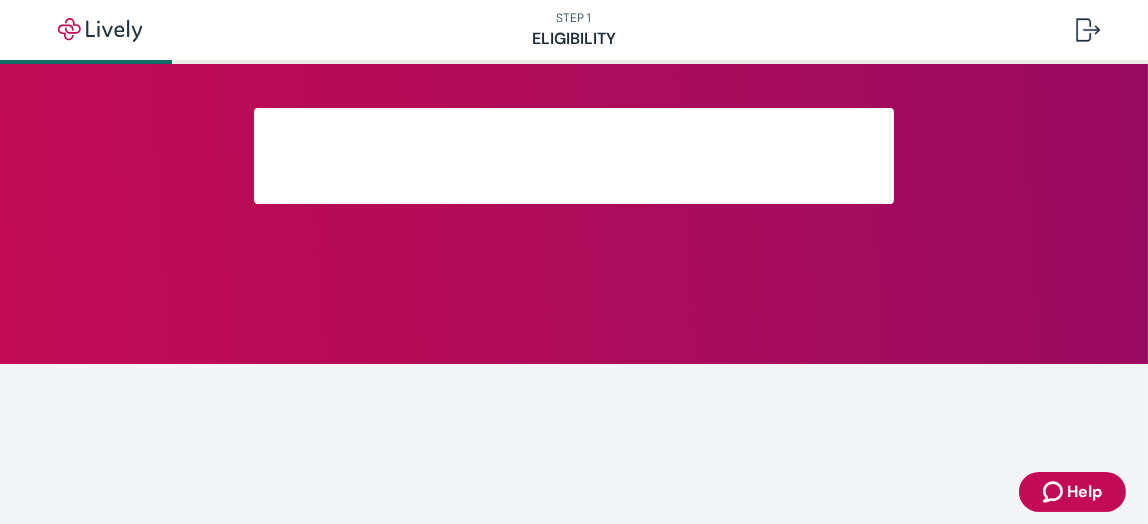 scroll, scrollTop: 0, scrollLeft: 0, axis: both 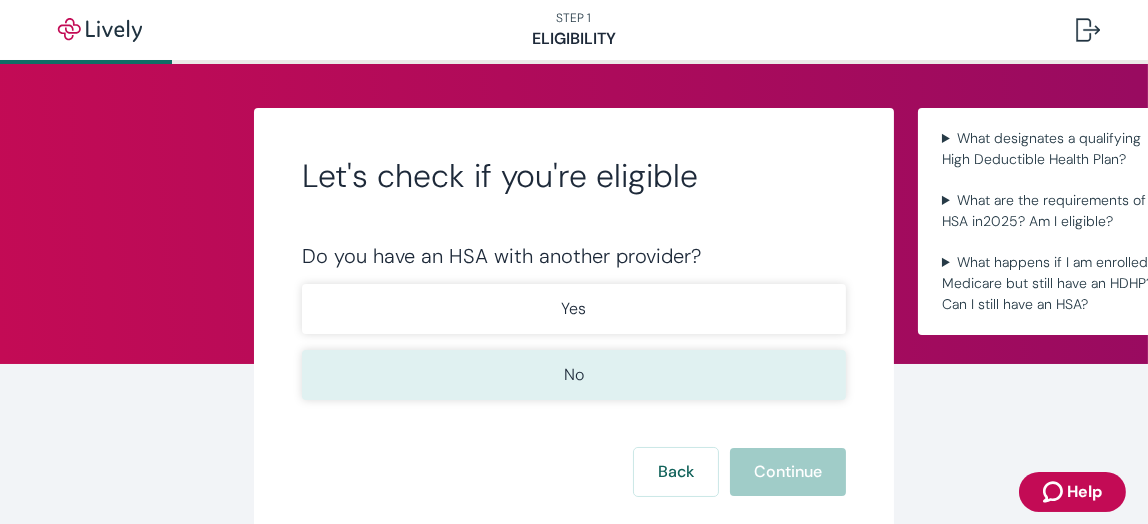 click on "No" at bounding box center [574, 375] 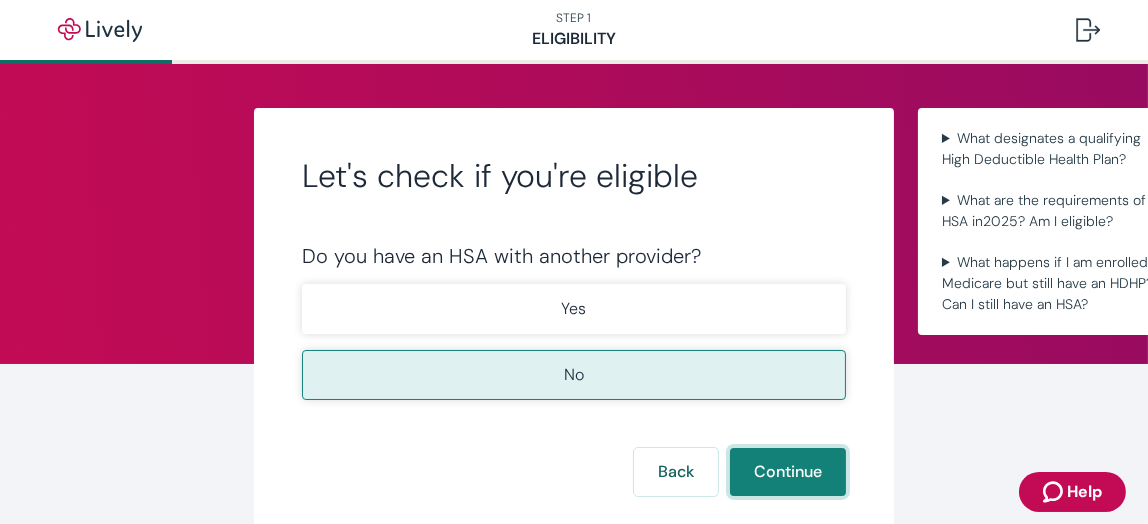click on "Continue" at bounding box center [788, 472] 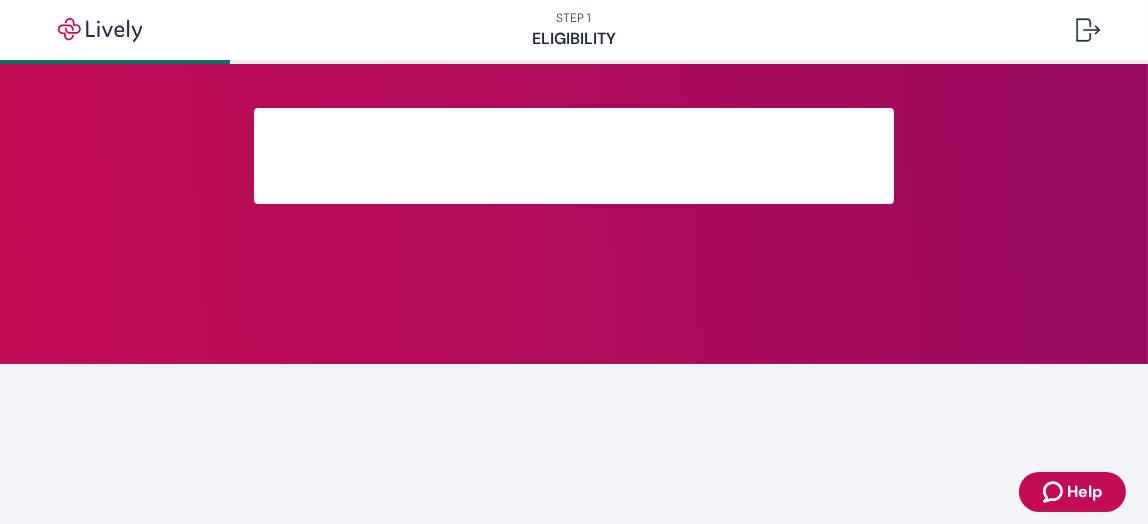 scroll, scrollTop: 543, scrollLeft: 0, axis: vertical 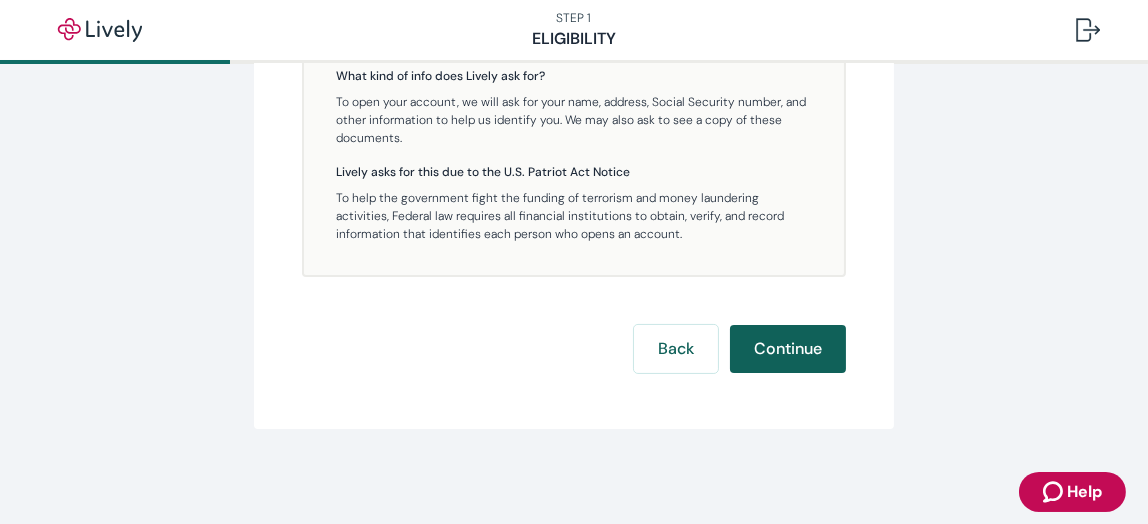 click on "Continue" at bounding box center (788, 349) 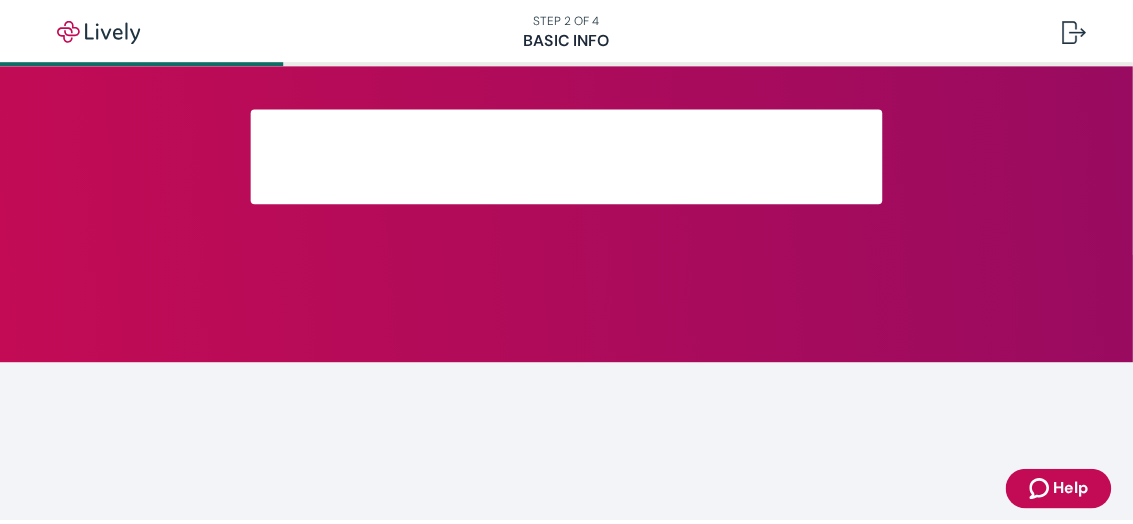 scroll, scrollTop: 0, scrollLeft: 0, axis: both 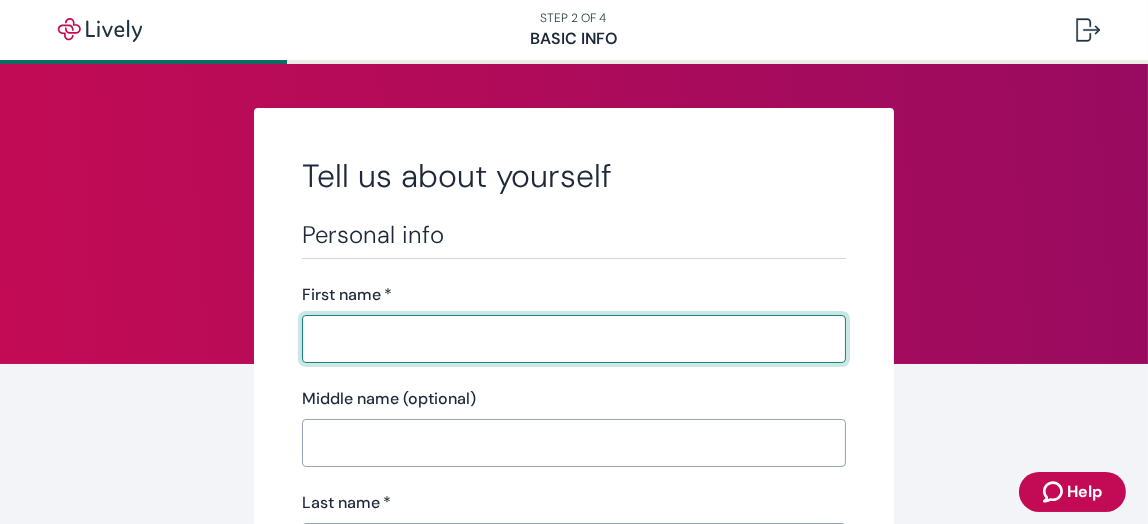 click on "First name   *" at bounding box center (567, 339) 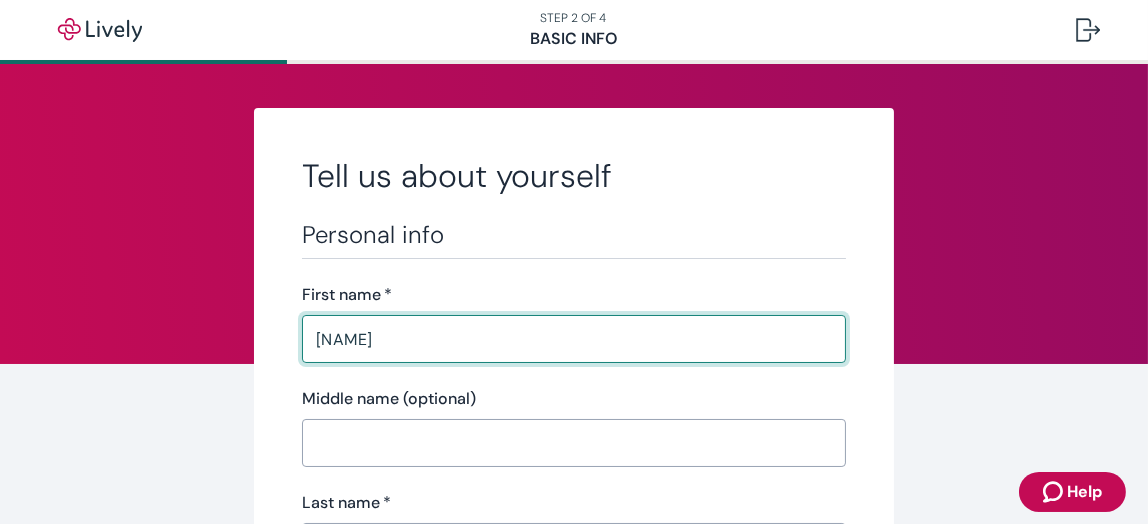 type on "E" 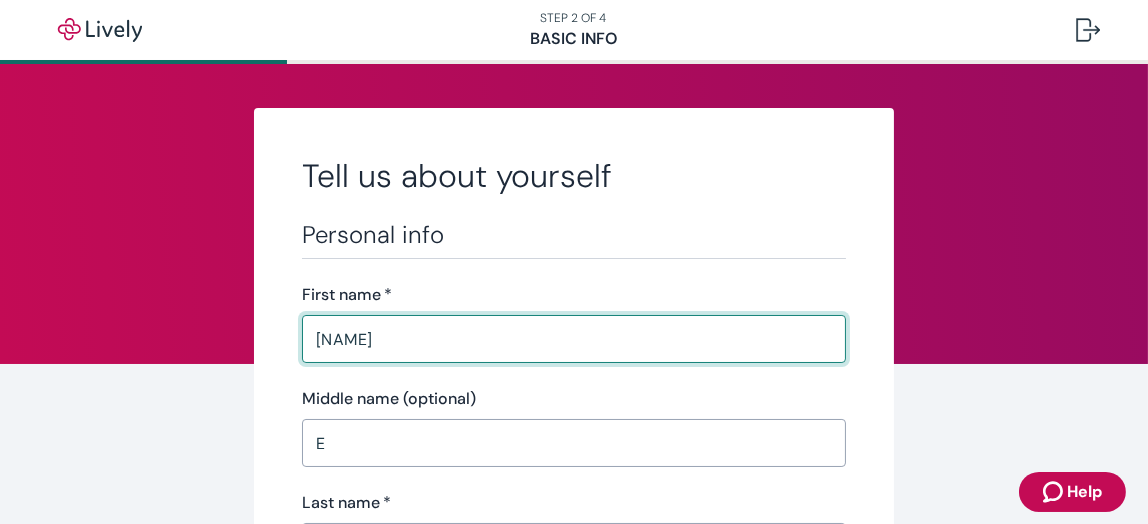 type on "[LAST]" 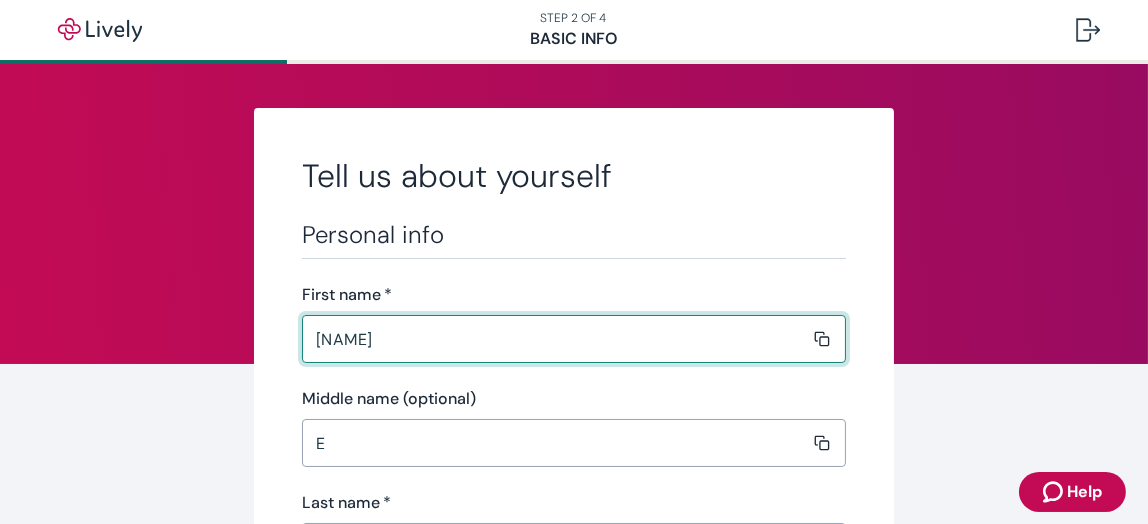 type 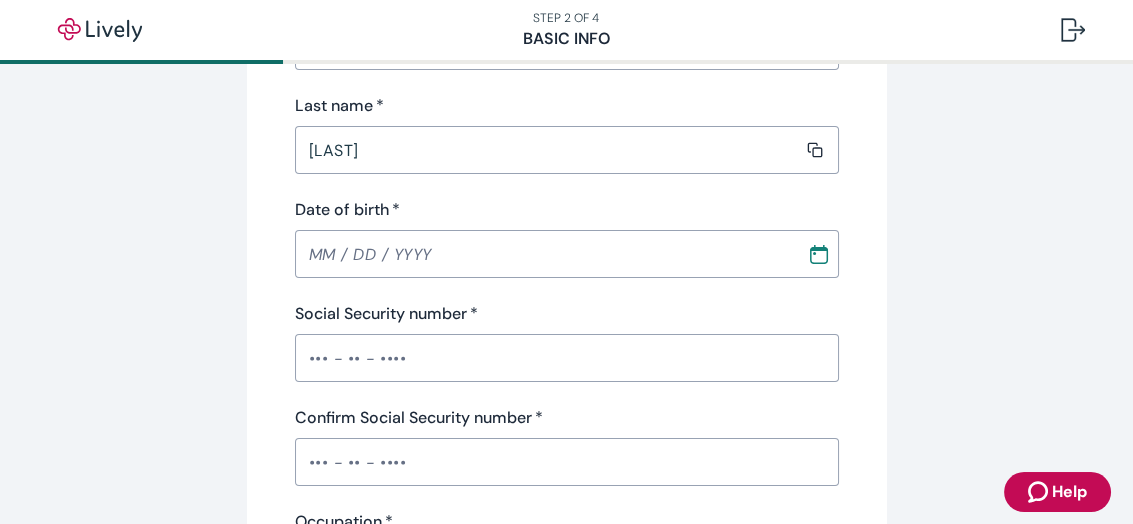 scroll, scrollTop: 403, scrollLeft: 0, axis: vertical 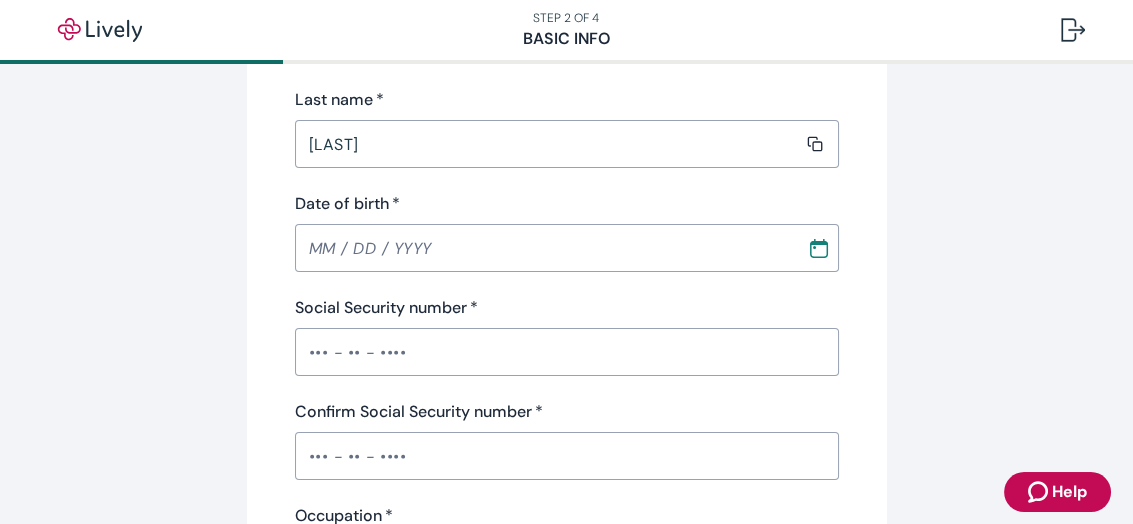 click on "Date of birth   *" at bounding box center [544, 248] 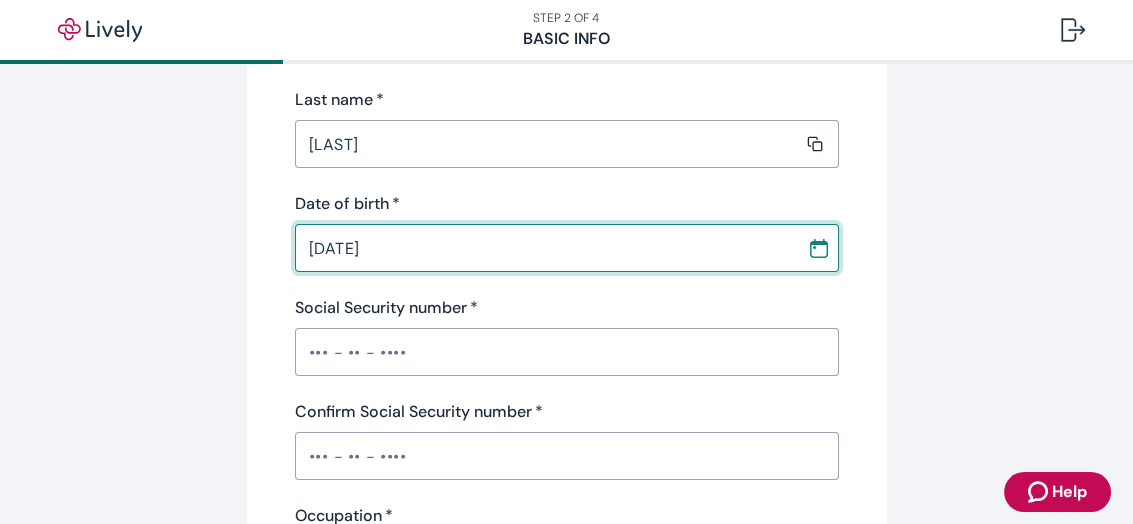type on "[DATE]" 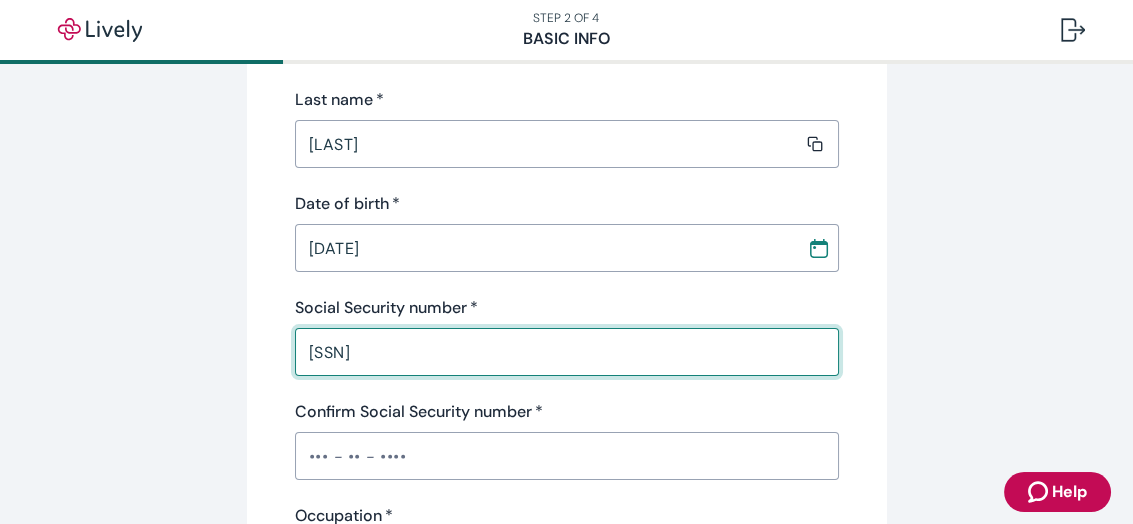 type on "[SSN]" 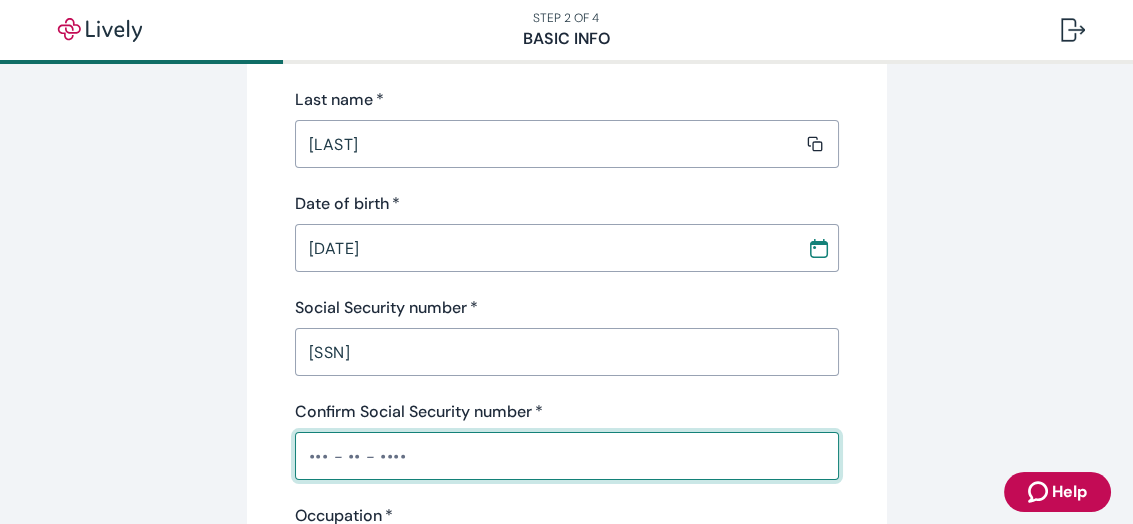 click on "Confirm Social Security number   *" at bounding box center (567, 456) 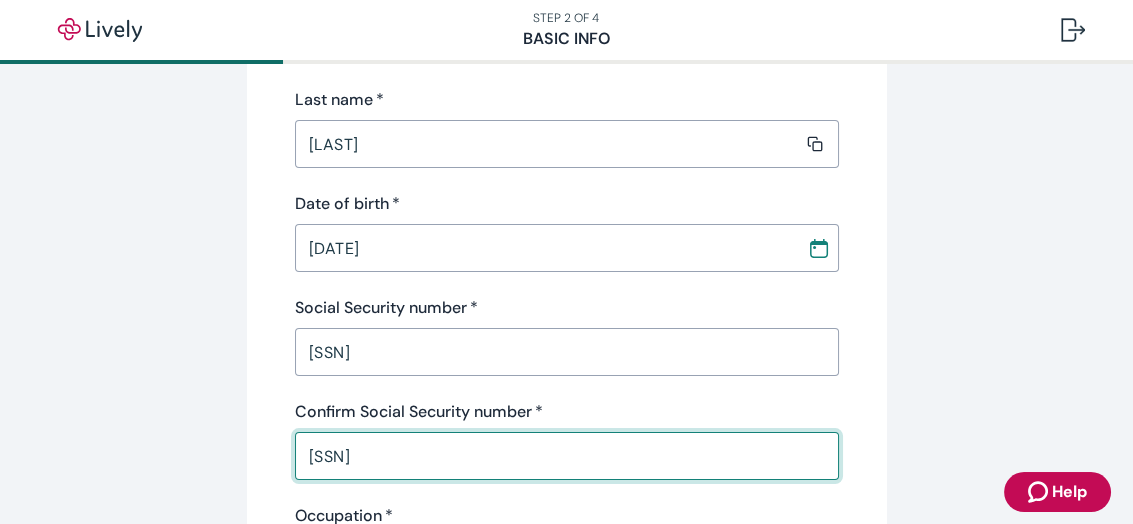 scroll, scrollTop: 736, scrollLeft: 0, axis: vertical 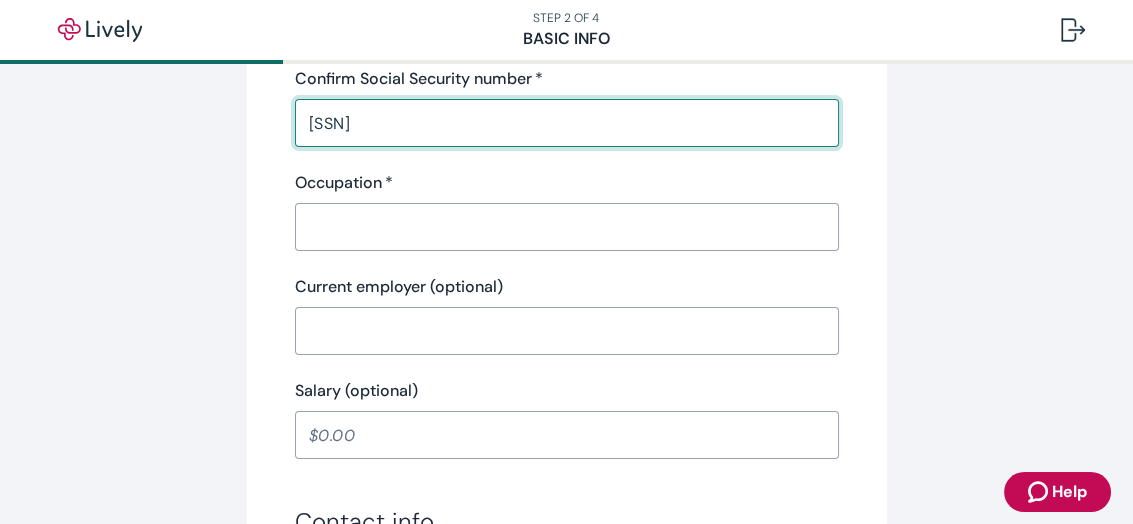 type on "[SSN]" 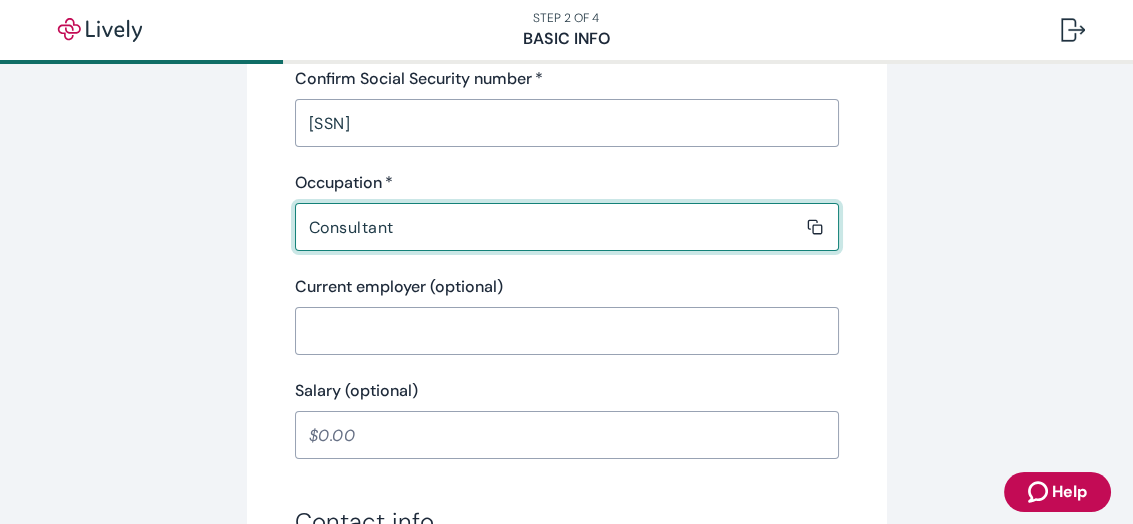 type on "Consultant" 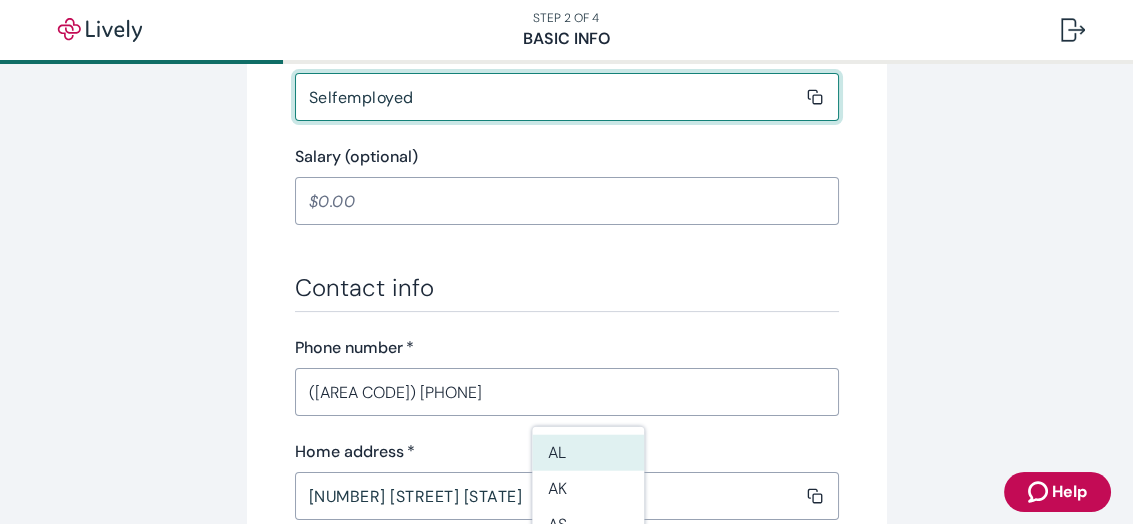 scroll, scrollTop: 982, scrollLeft: 0, axis: vertical 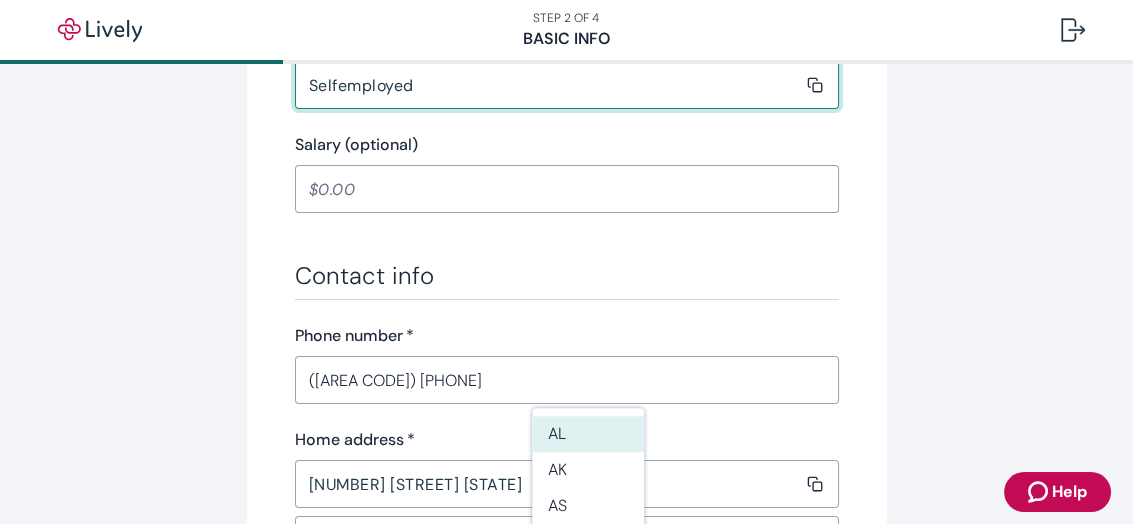 type on "Selfemployed" 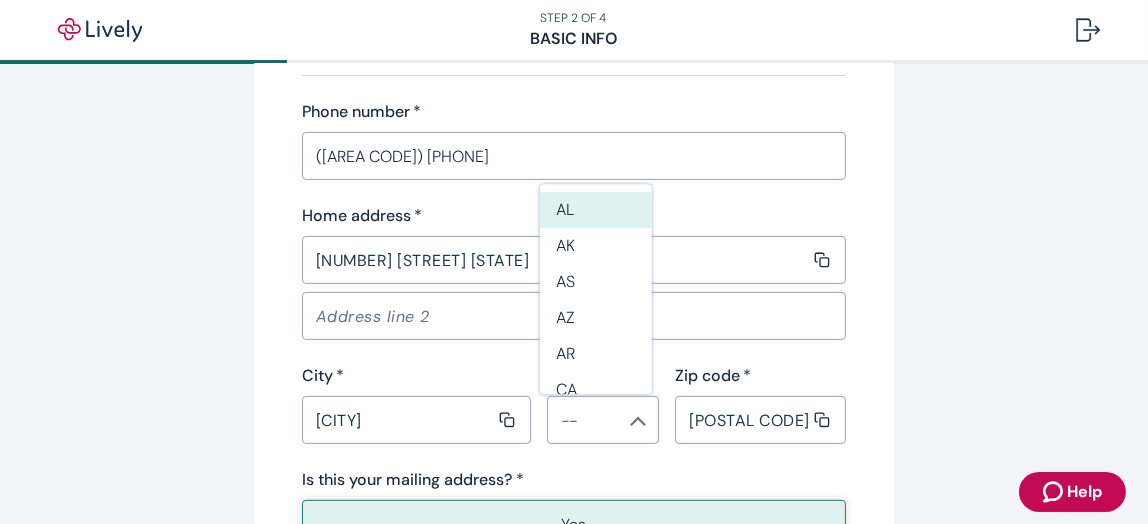 scroll, scrollTop: 1209, scrollLeft: 0, axis: vertical 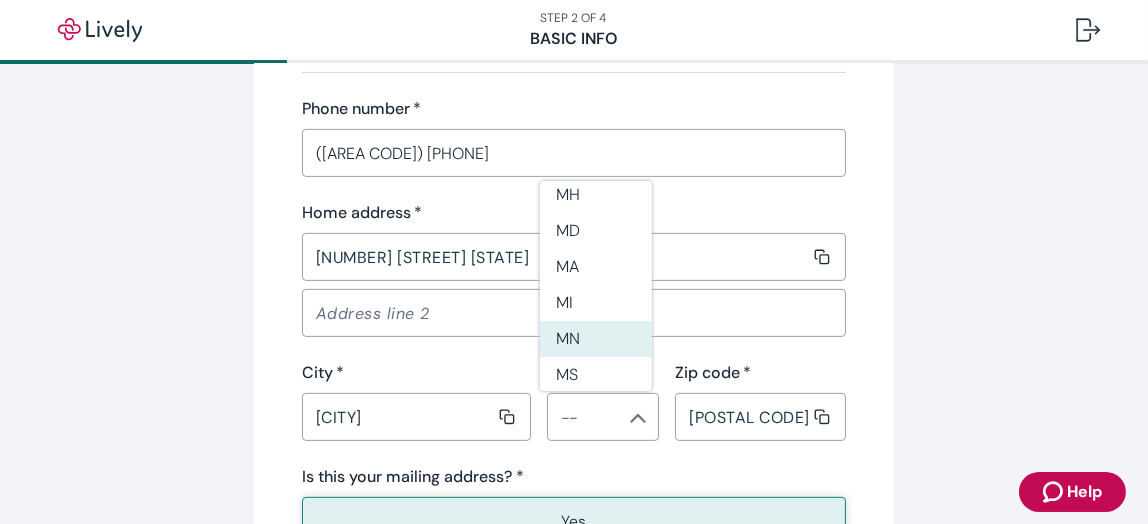 click on "MN" at bounding box center [596, 339] 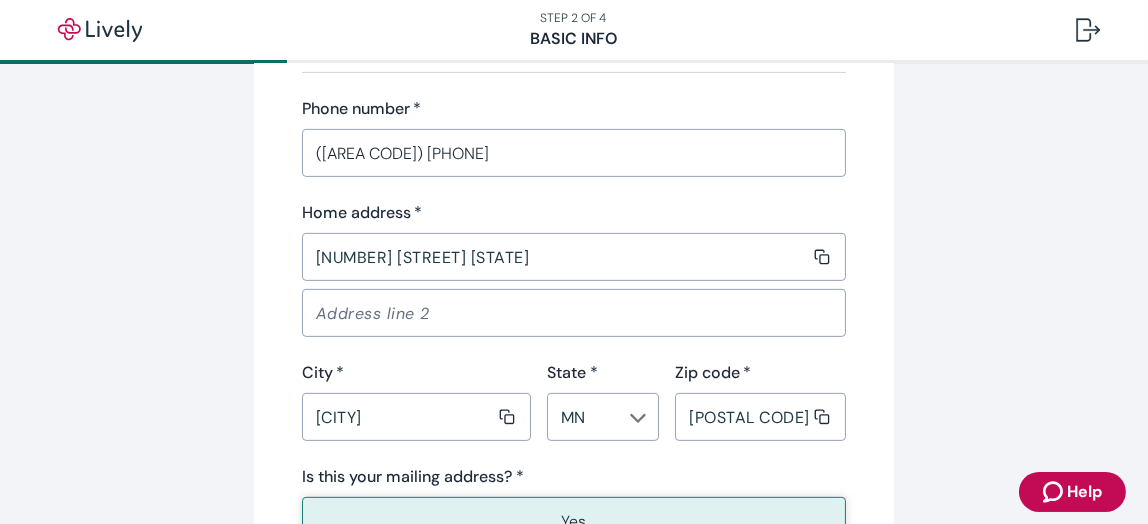 scroll, scrollTop: 1543, scrollLeft: 0, axis: vertical 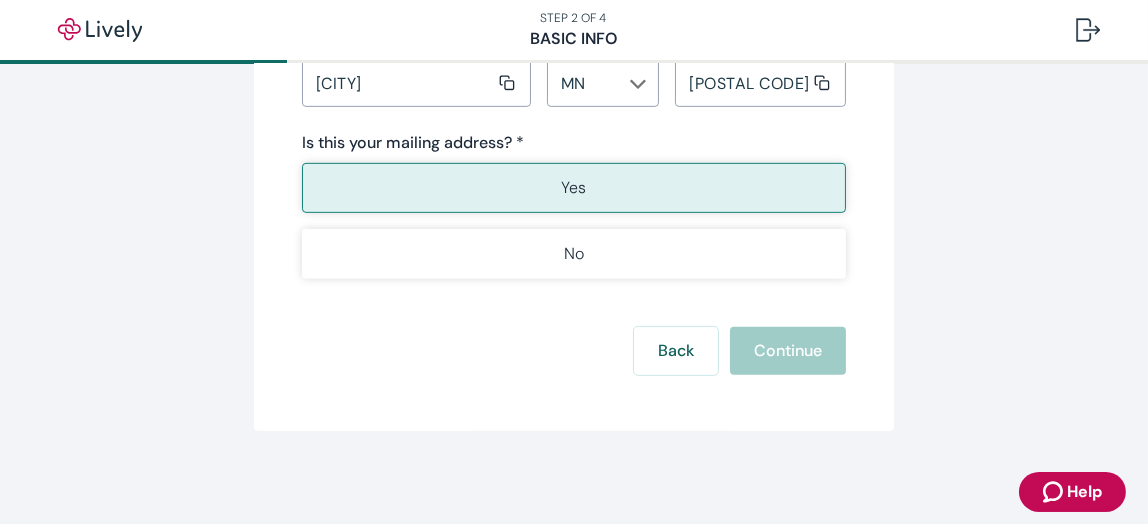 click on "Yes" at bounding box center [574, 188] 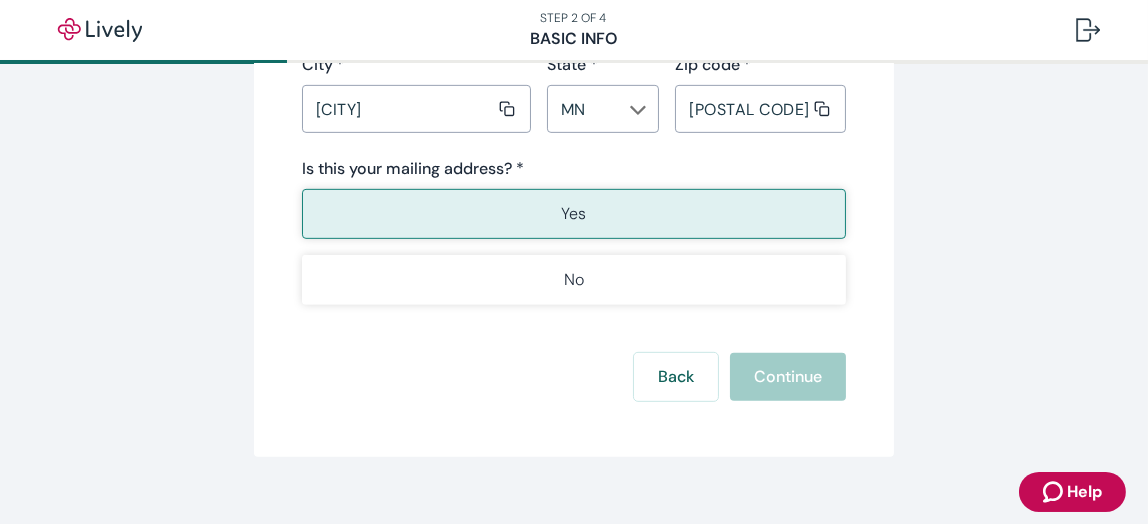 scroll, scrollTop: 1543, scrollLeft: 0, axis: vertical 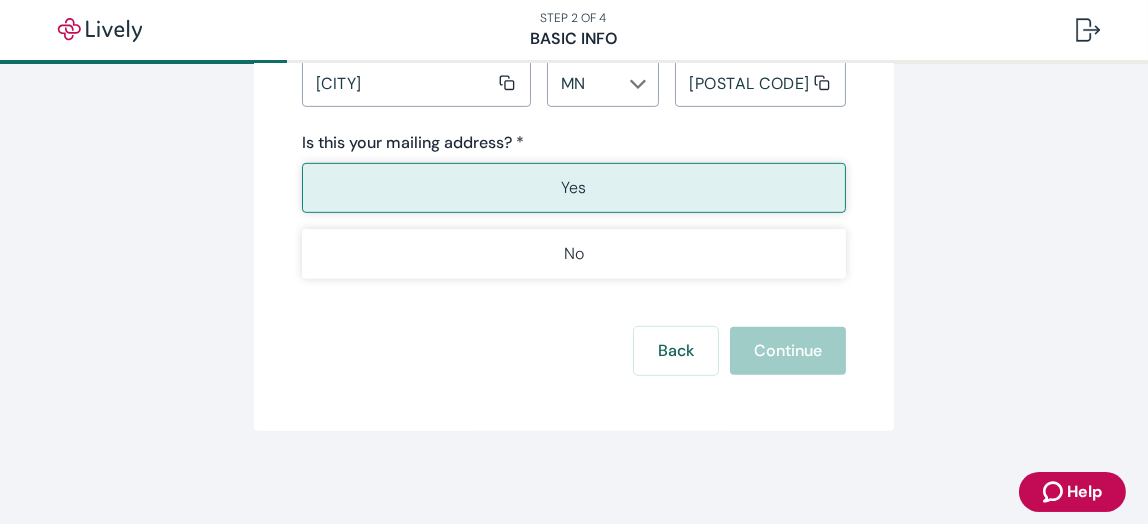click on "Back Continue" at bounding box center [574, 351] 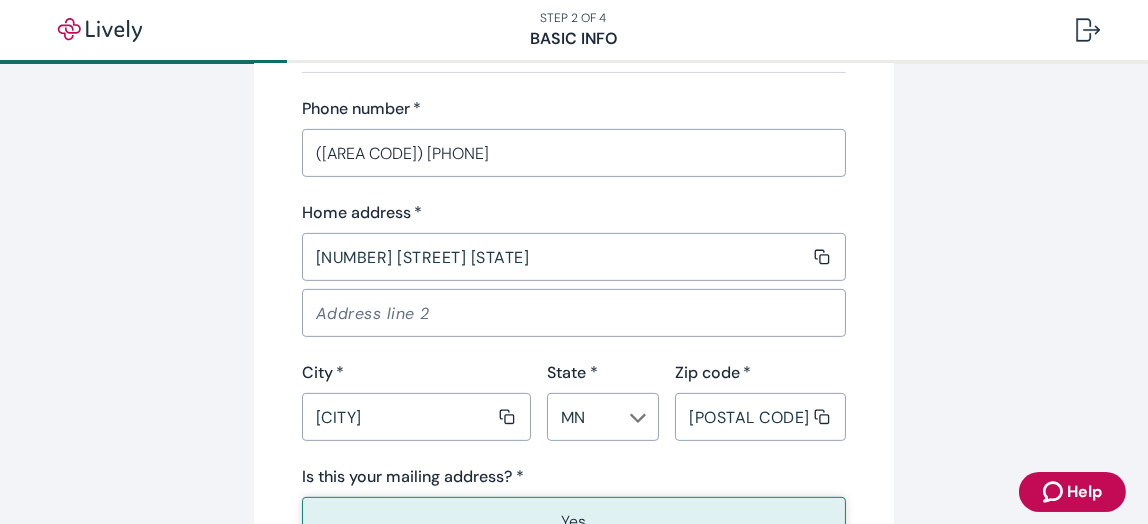 scroll, scrollTop: 1543, scrollLeft: 0, axis: vertical 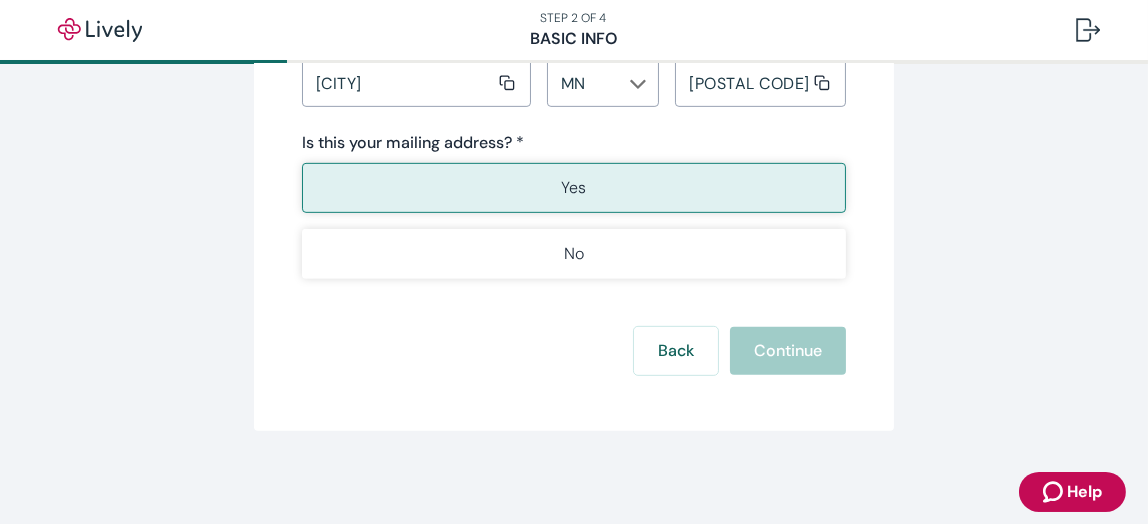 click on "Yes" at bounding box center (574, 188) 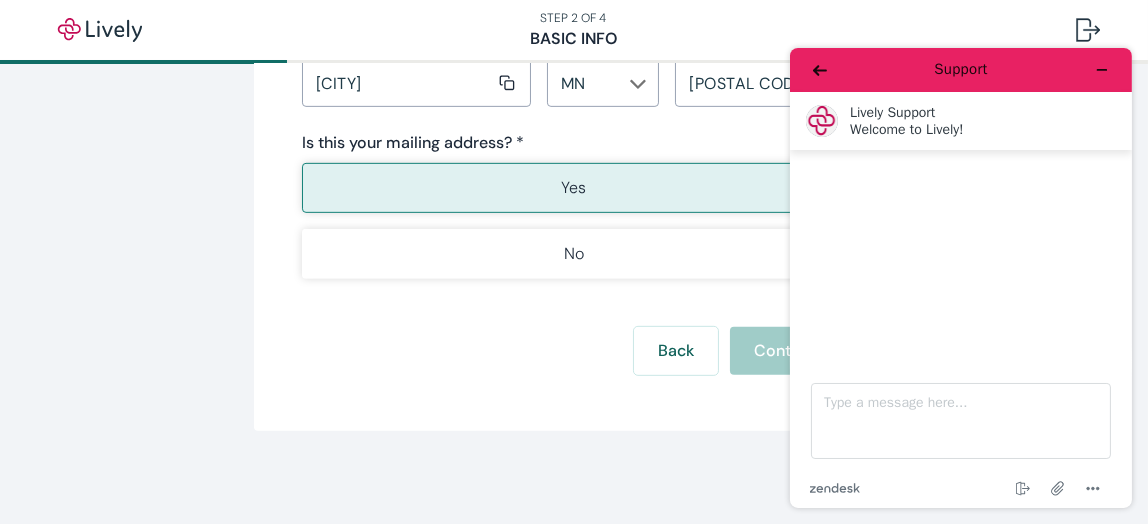 scroll, scrollTop: 0, scrollLeft: 0, axis: both 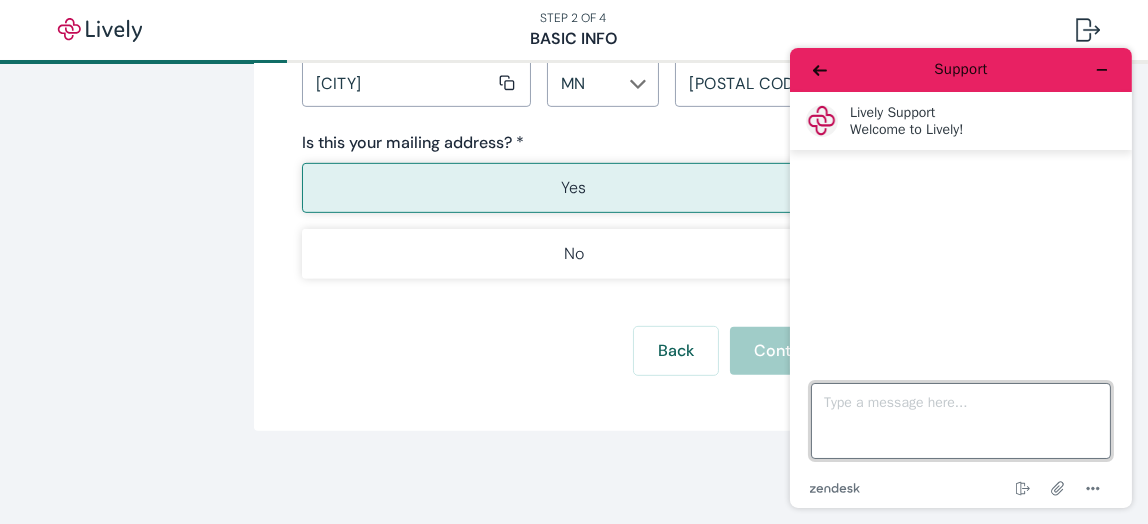 click on "Type a message here..." at bounding box center [960, 421] 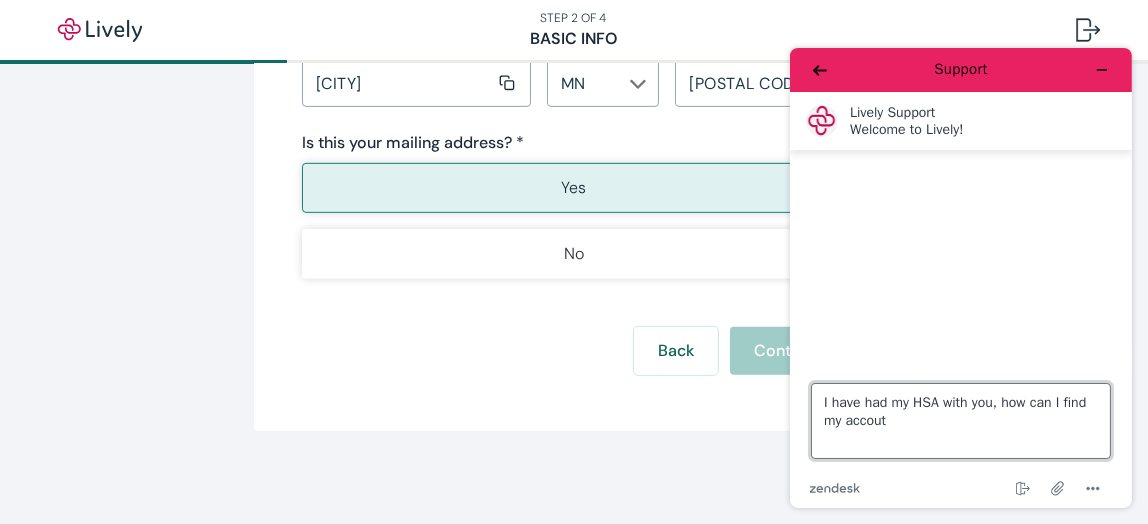 type on "I have had my HSA with you, how can I find my accout?" 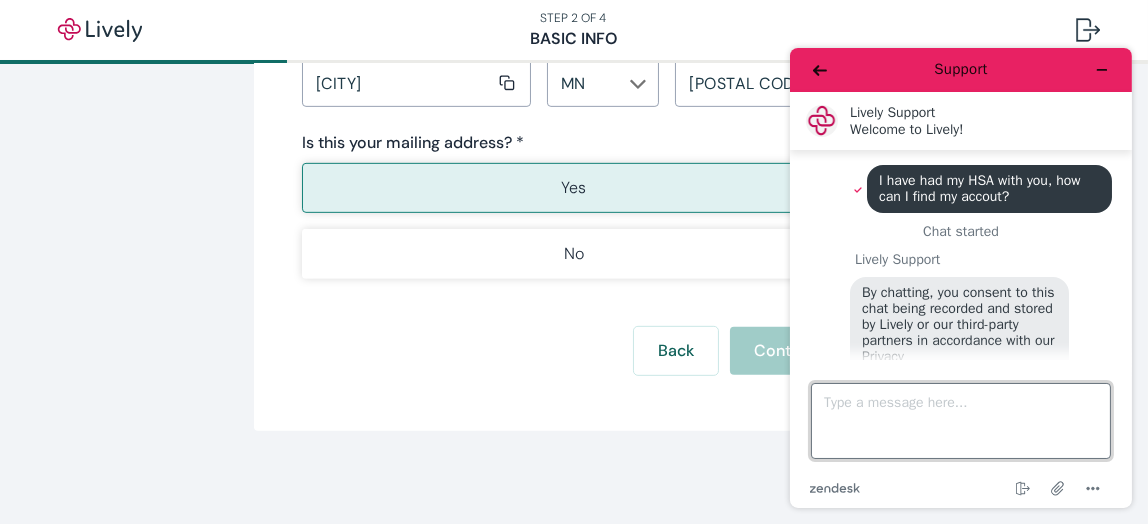 scroll, scrollTop: 250, scrollLeft: 0, axis: vertical 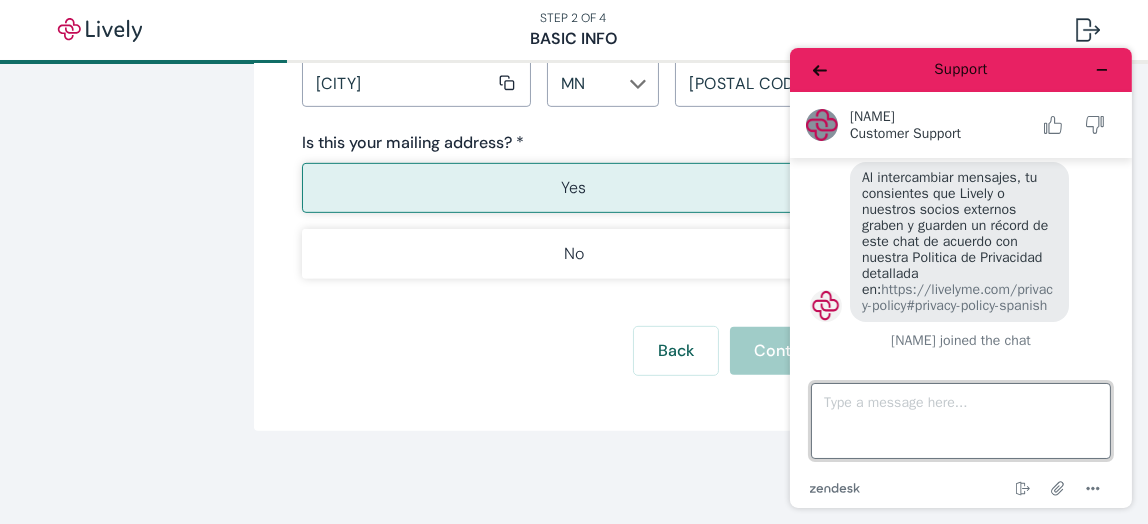 click on "Type a message here..." at bounding box center (960, 421) 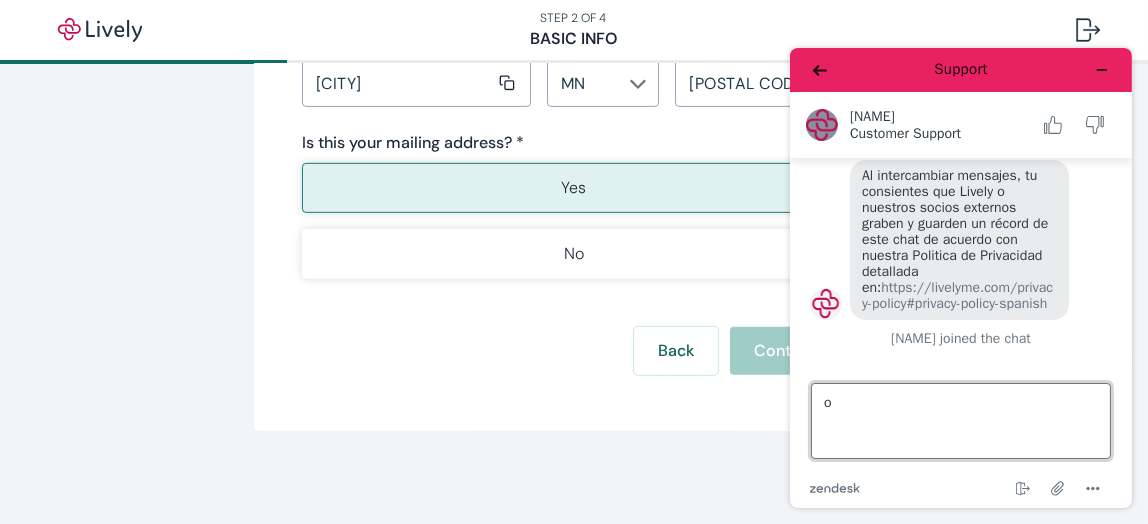 type on "ok" 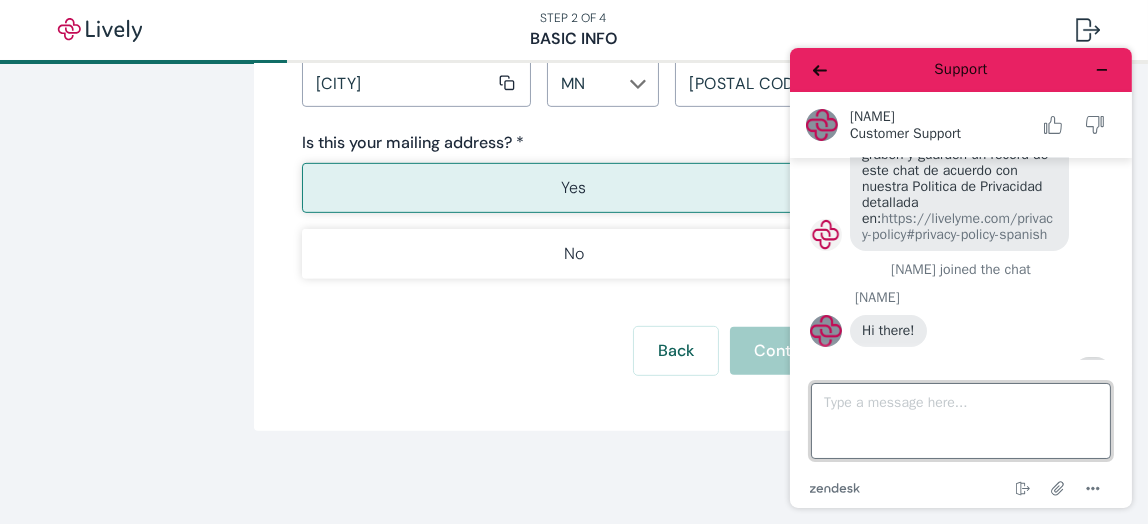 scroll, scrollTop: 368, scrollLeft: 0, axis: vertical 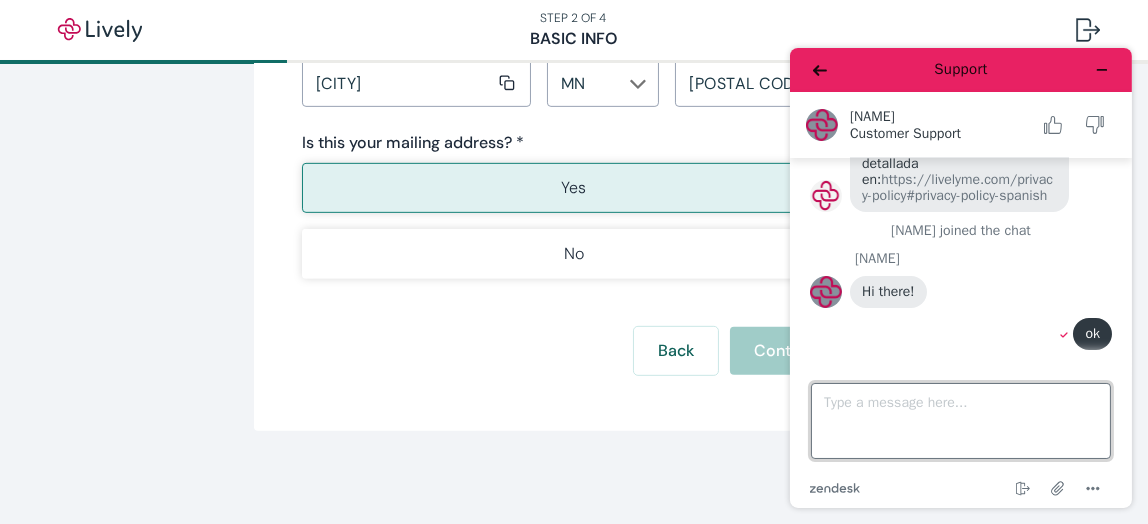 click on "Type a message here..." at bounding box center [960, 421] 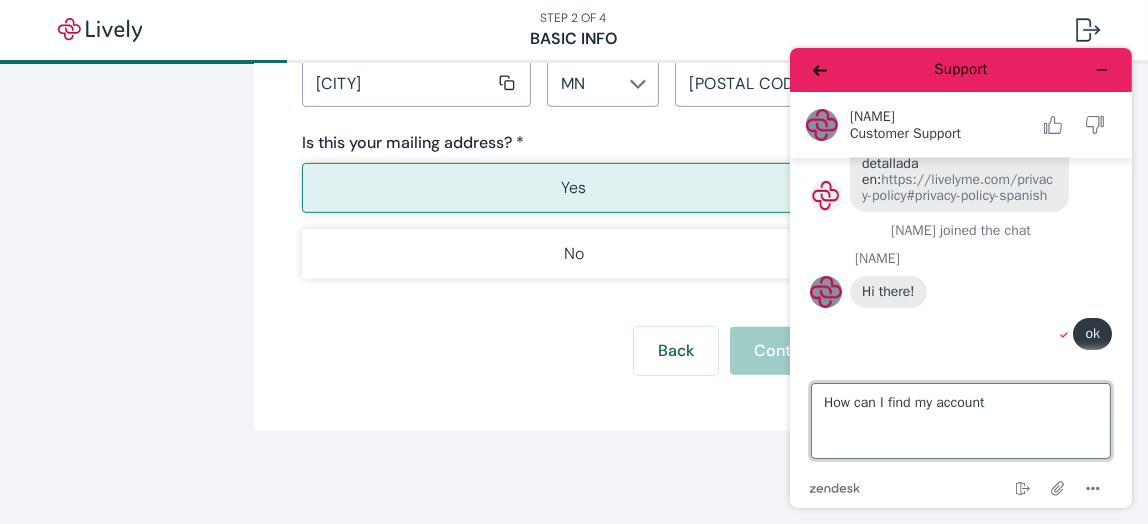 type on "How can I find my account?" 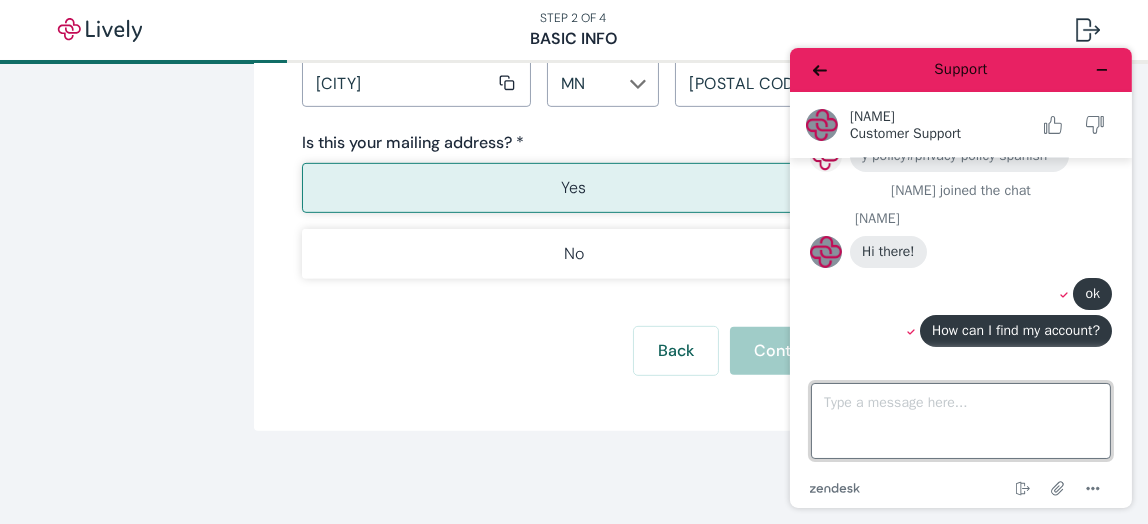 scroll, scrollTop: 410, scrollLeft: 0, axis: vertical 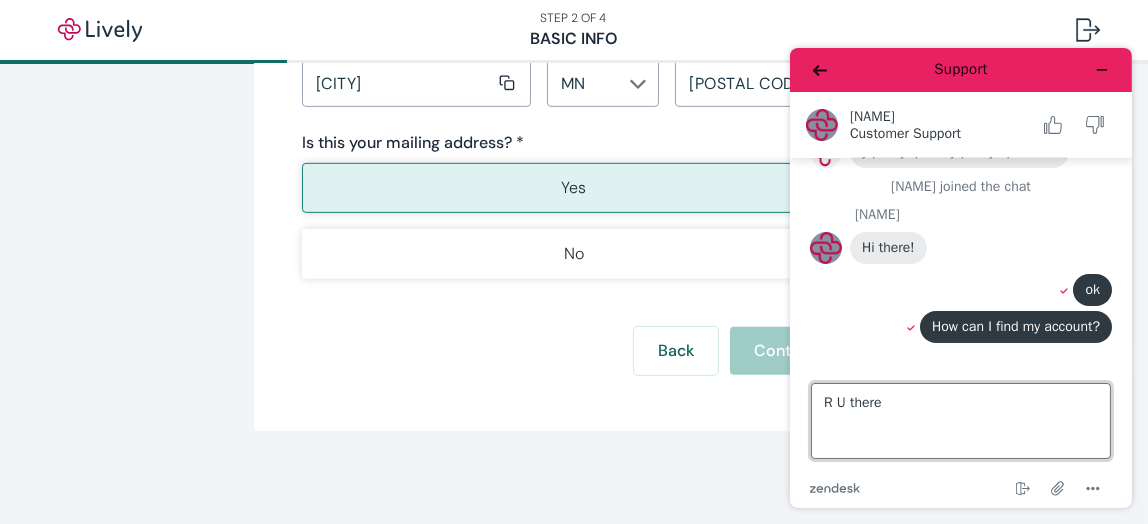 type on "R U there?" 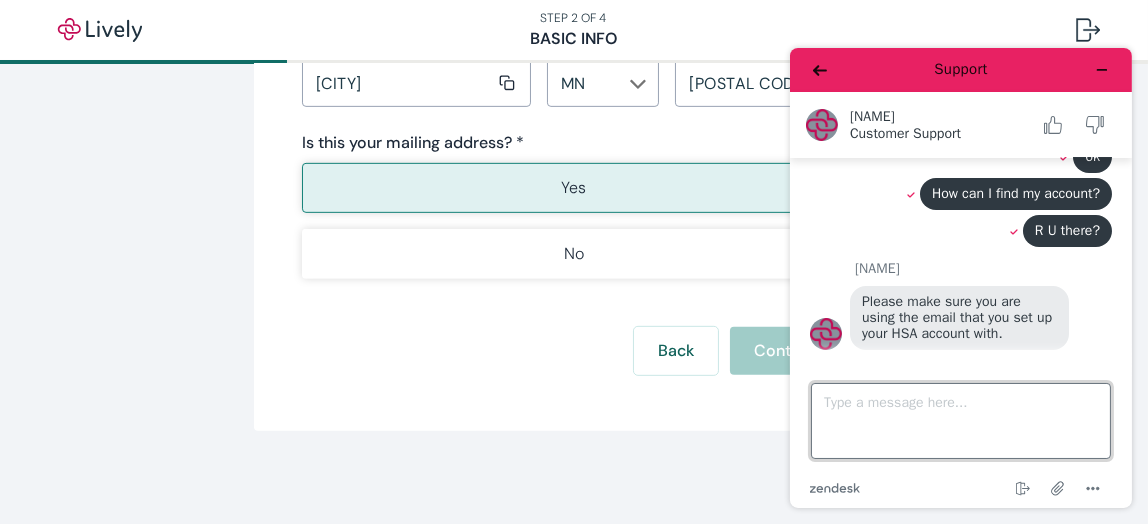 scroll, scrollTop: 547, scrollLeft: 0, axis: vertical 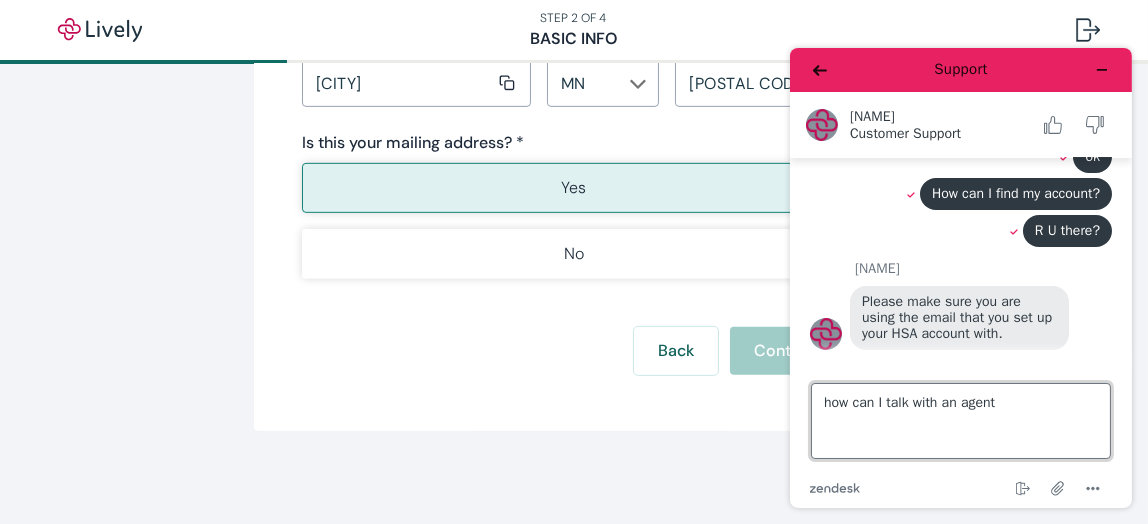 type on "how can I talk with an agent?" 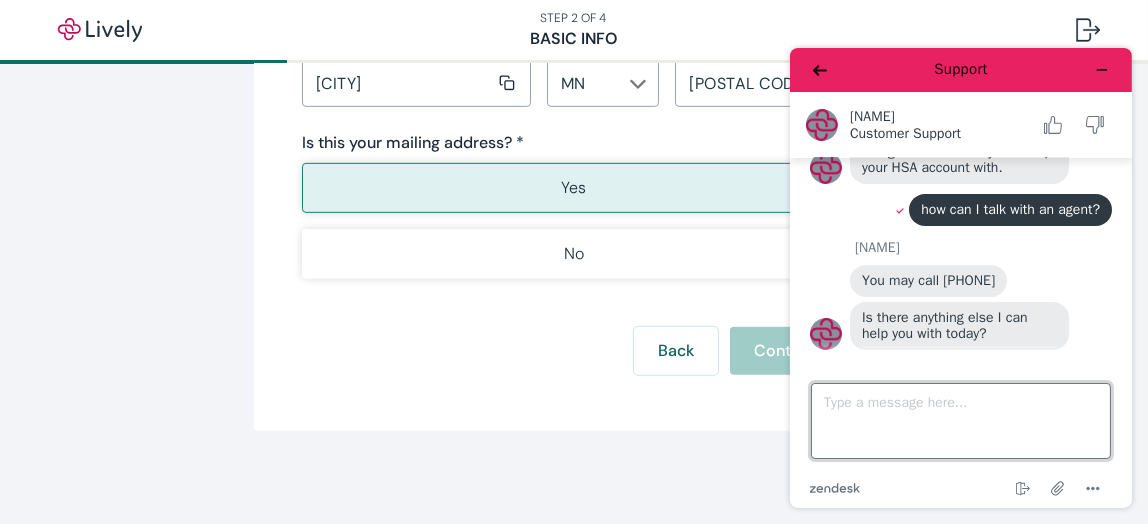 scroll, scrollTop: 713, scrollLeft: 0, axis: vertical 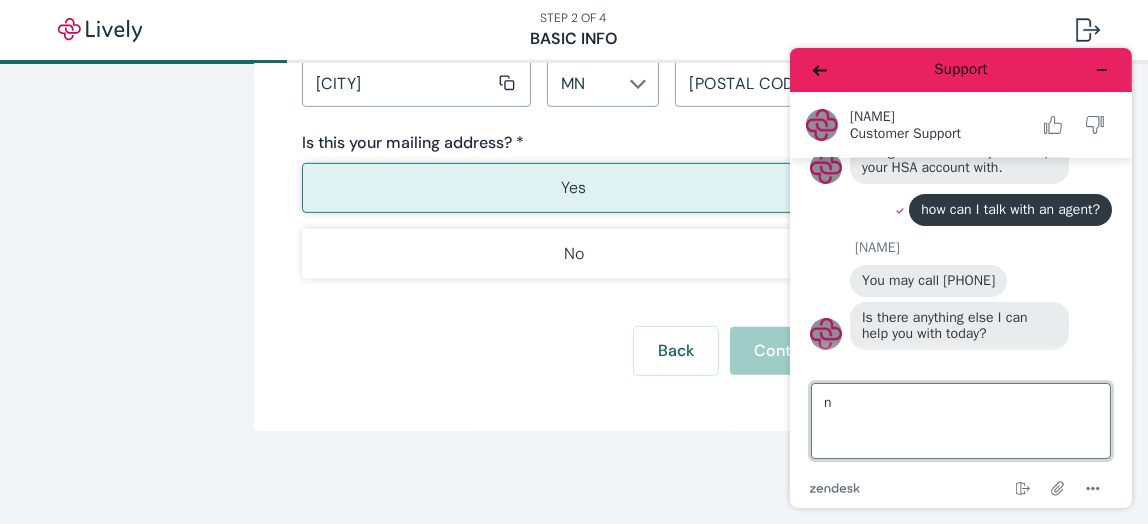 type on "no" 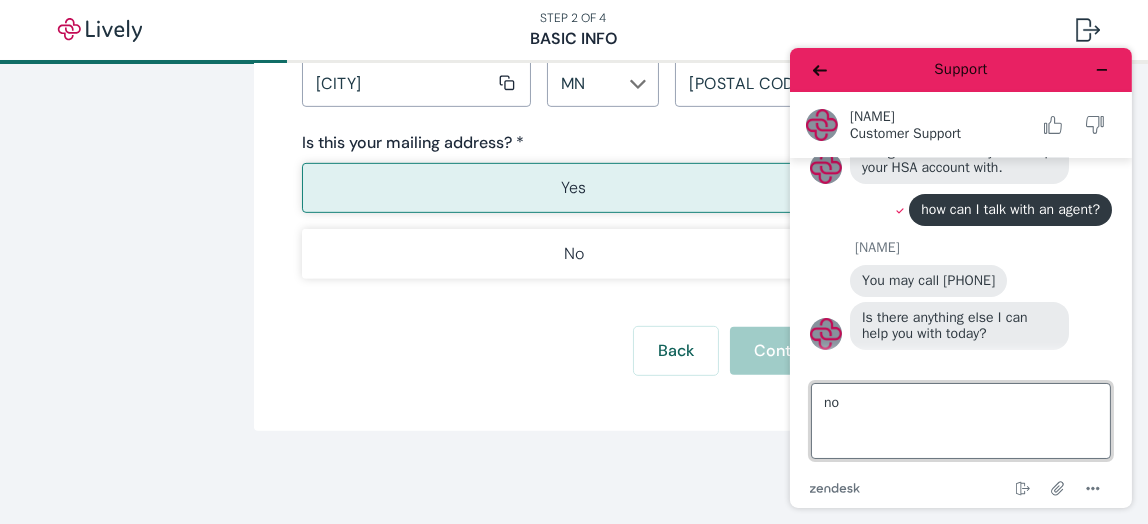 type 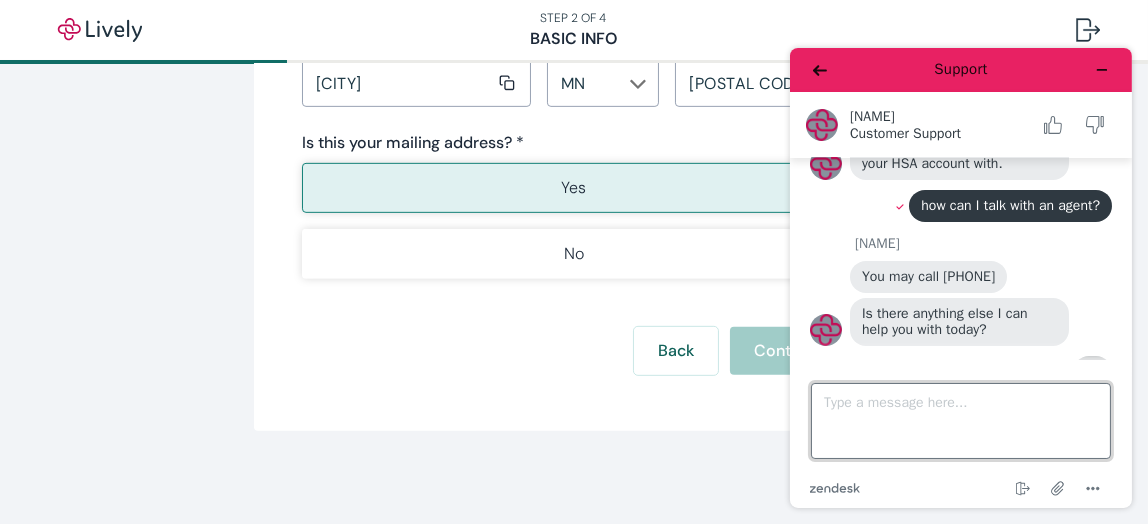 scroll, scrollTop: 756, scrollLeft: 0, axis: vertical 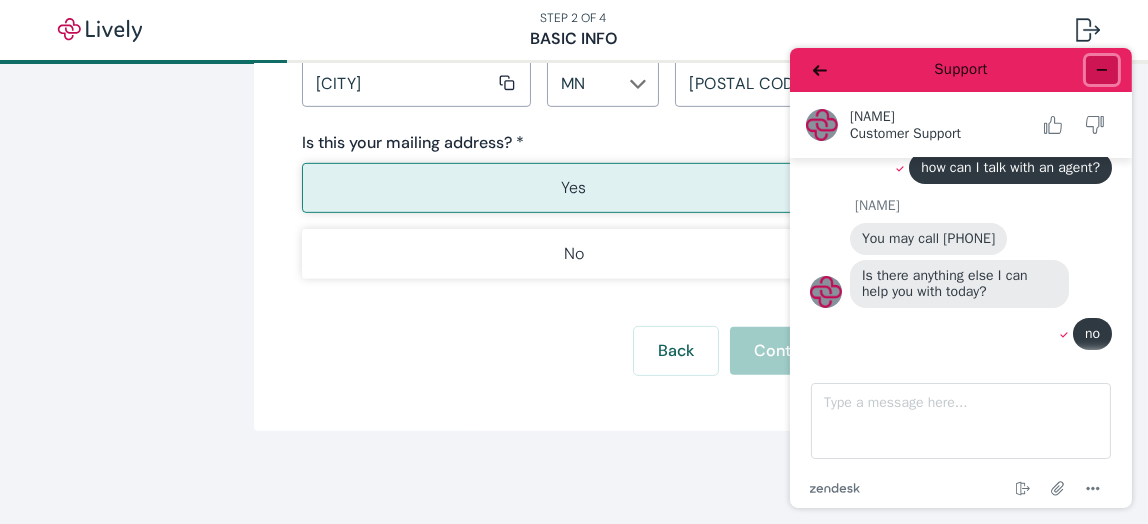 click 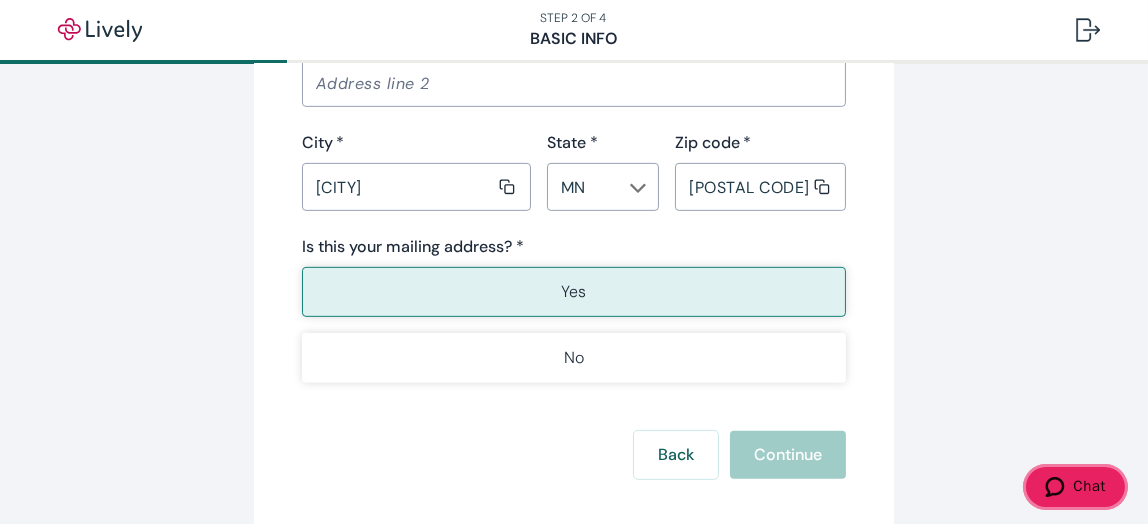 scroll, scrollTop: 1543, scrollLeft: 0, axis: vertical 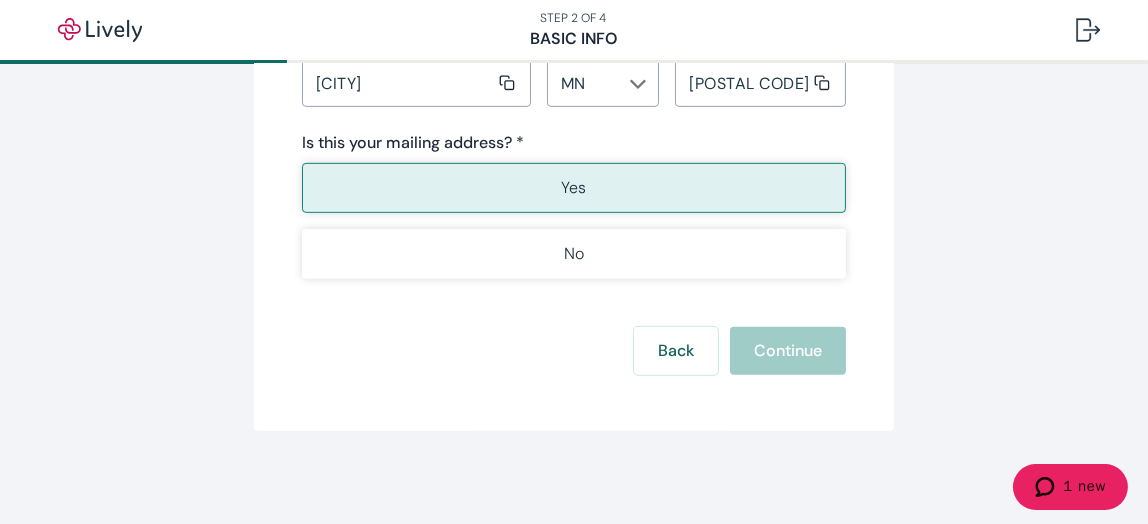 click on "Back Continue" at bounding box center (574, 351) 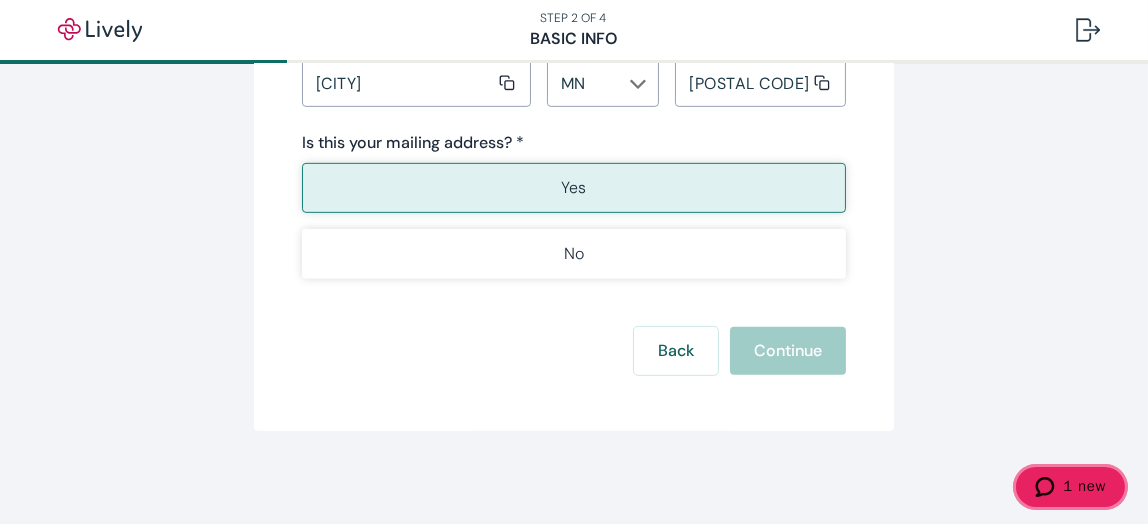 click on "1 new" at bounding box center (1083, 485) 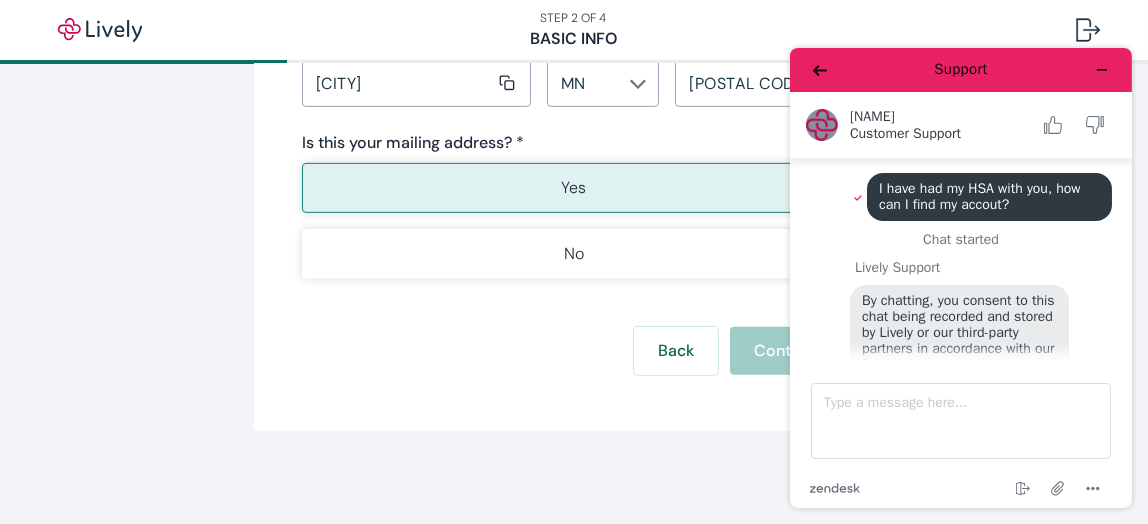 scroll, scrollTop: 0, scrollLeft: 0, axis: both 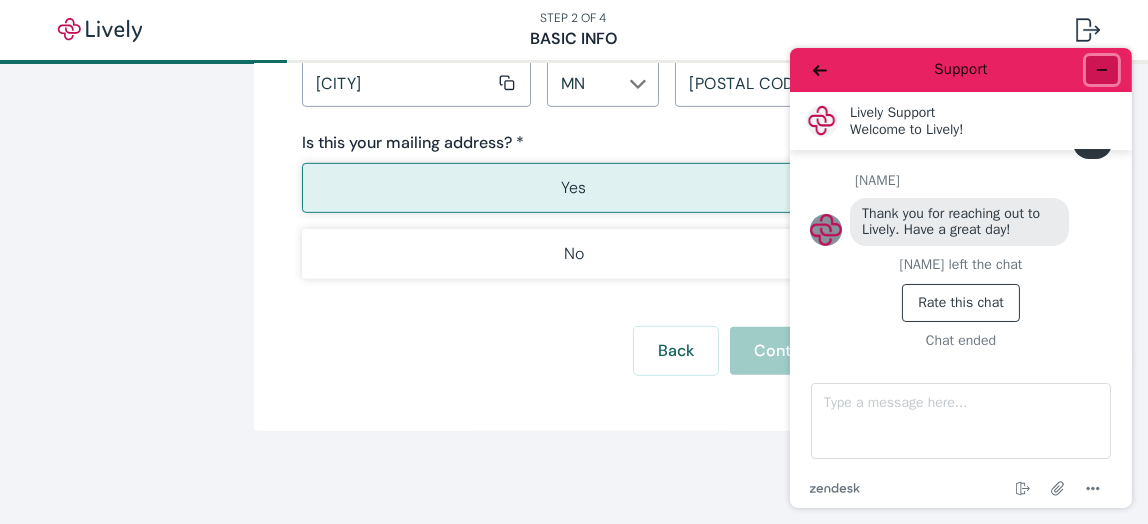 click 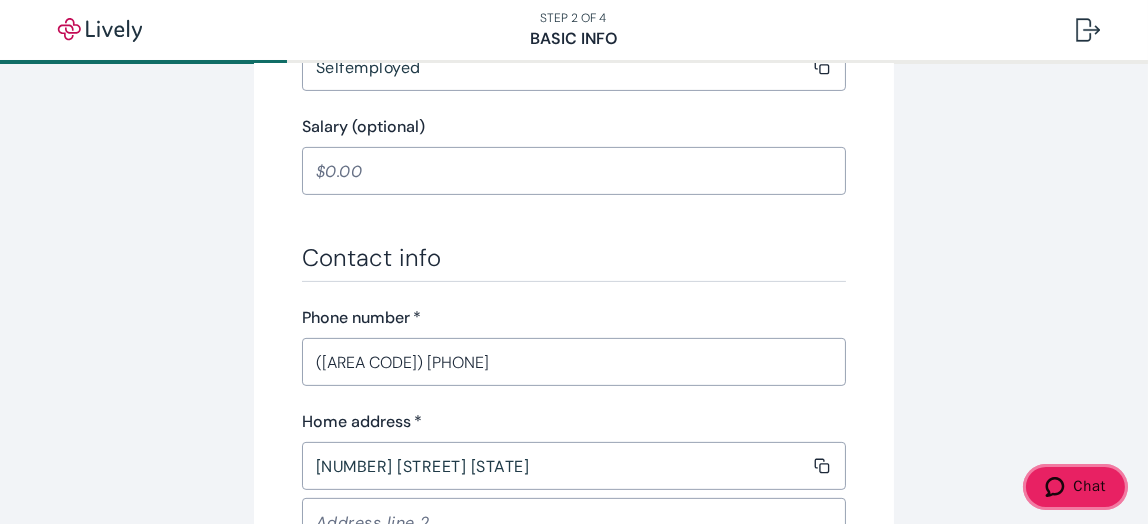 scroll, scrollTop: 1333, scrollLeft: 0, axis: vertical 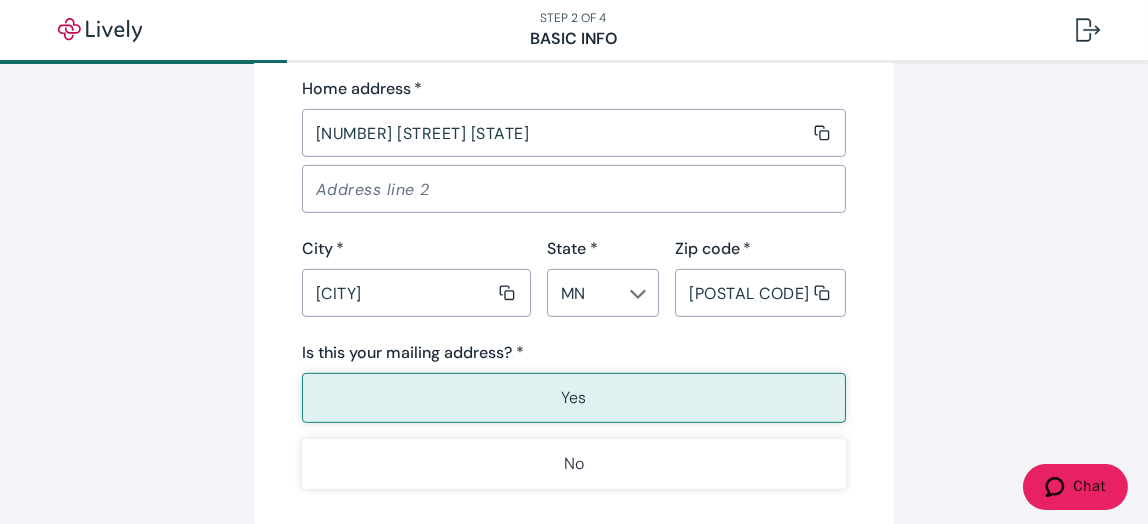 click on "Yes" at bounding box center (574, 398) 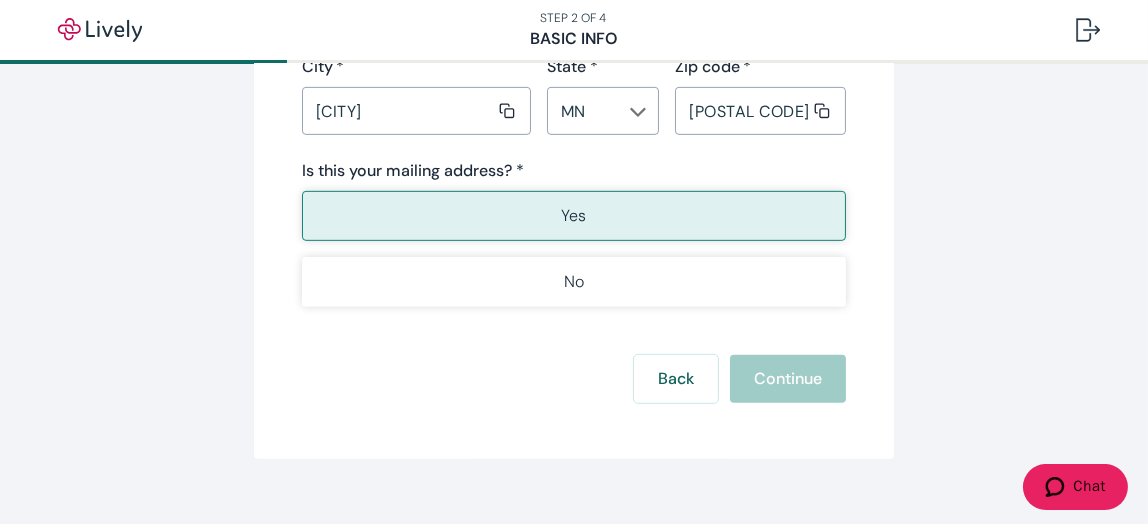 scroll, scrollTop: 1543, scrollLeft: 0, axis: vertical 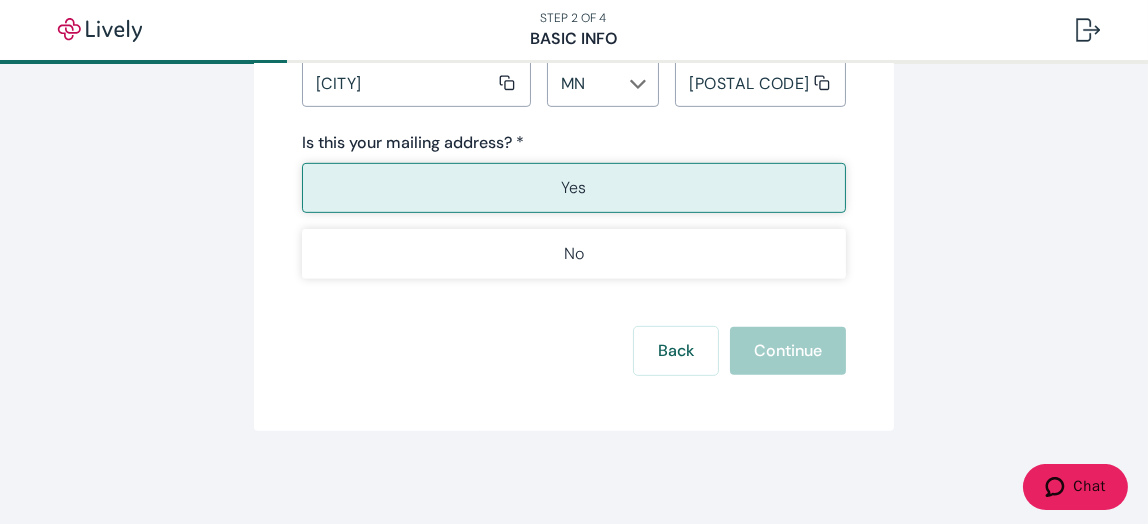 click on "Back Continue" at bounding box center (574, 351) 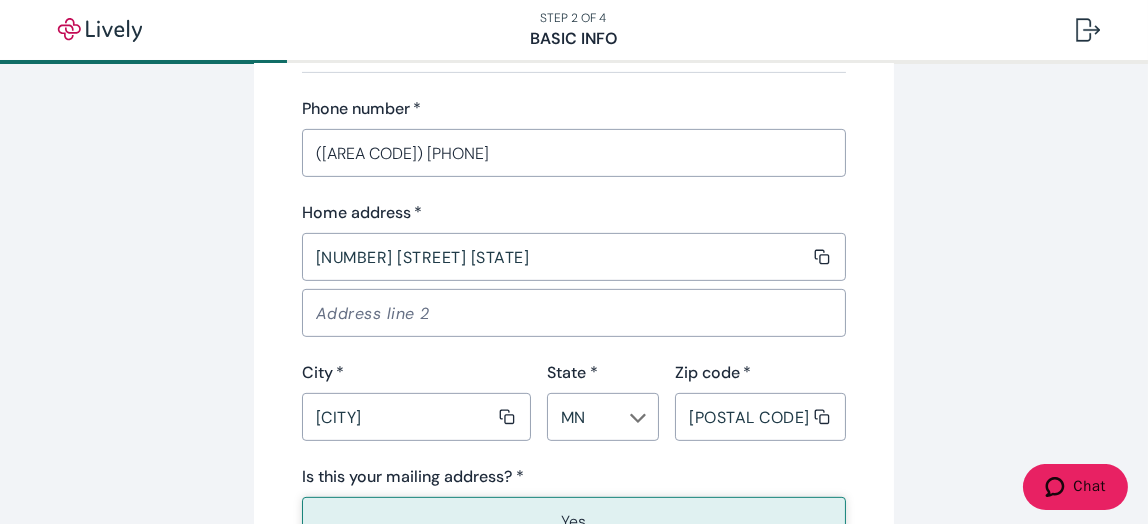 scroll, scrollTop: 1543, scrollLeft: 0, axis: vertical 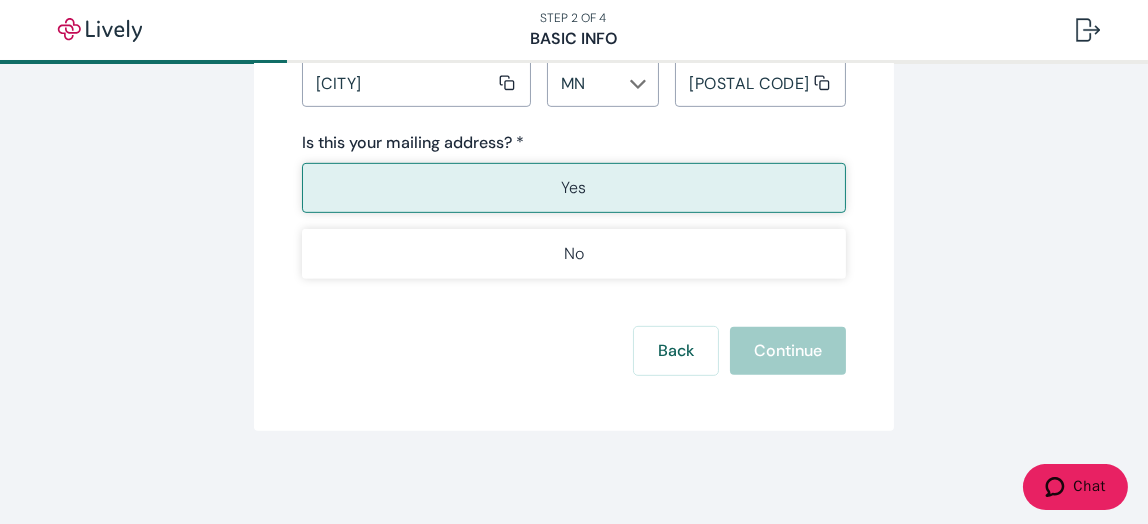 click on "Back Continue" at bounding box center (574, 351) 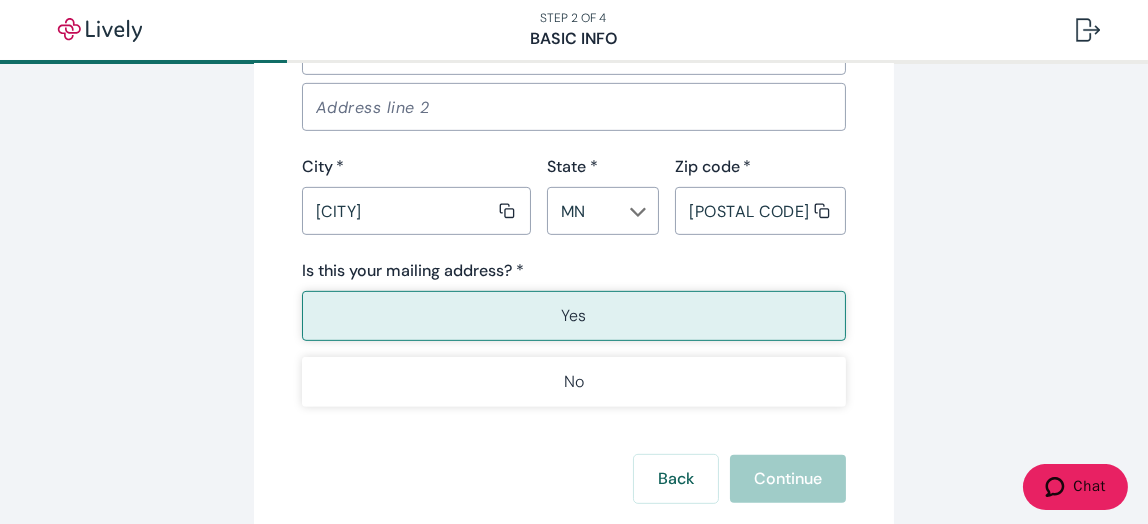 scroll, scrollTop: 1352, scrollLeft: 0, axis: vertical 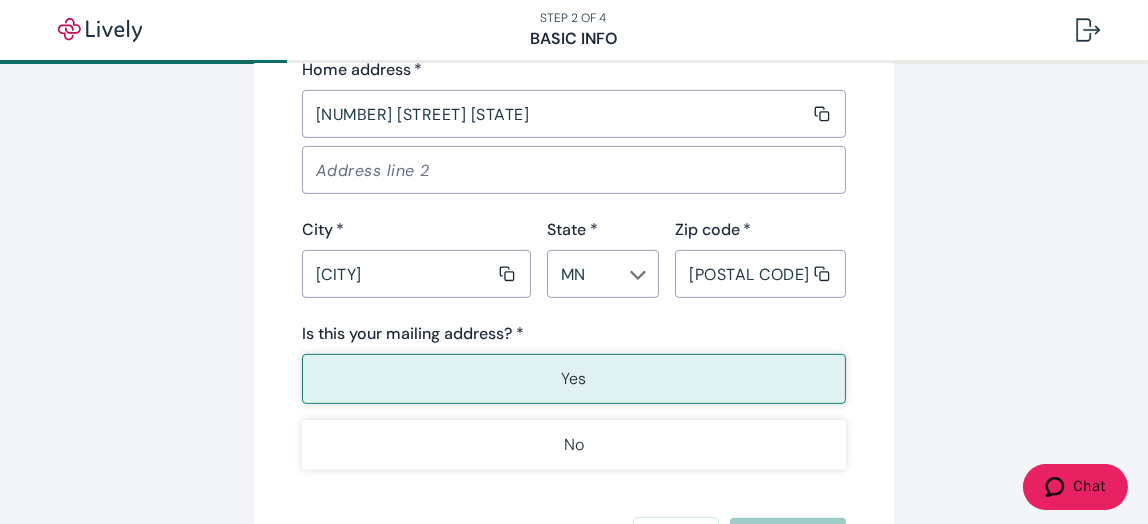 click 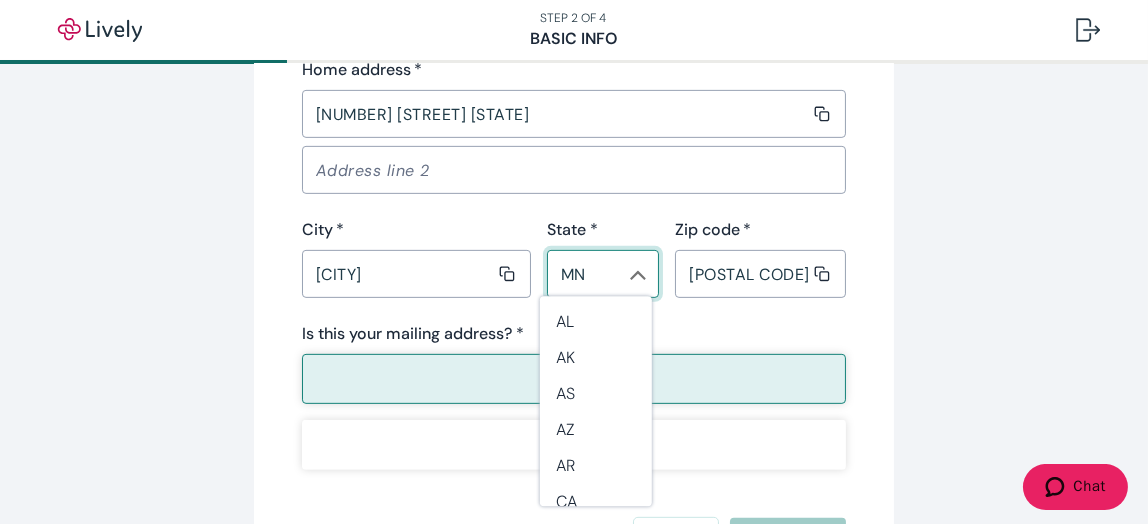 scroll, scrollTop: 806, scrollLeft: 0, axis: vertical 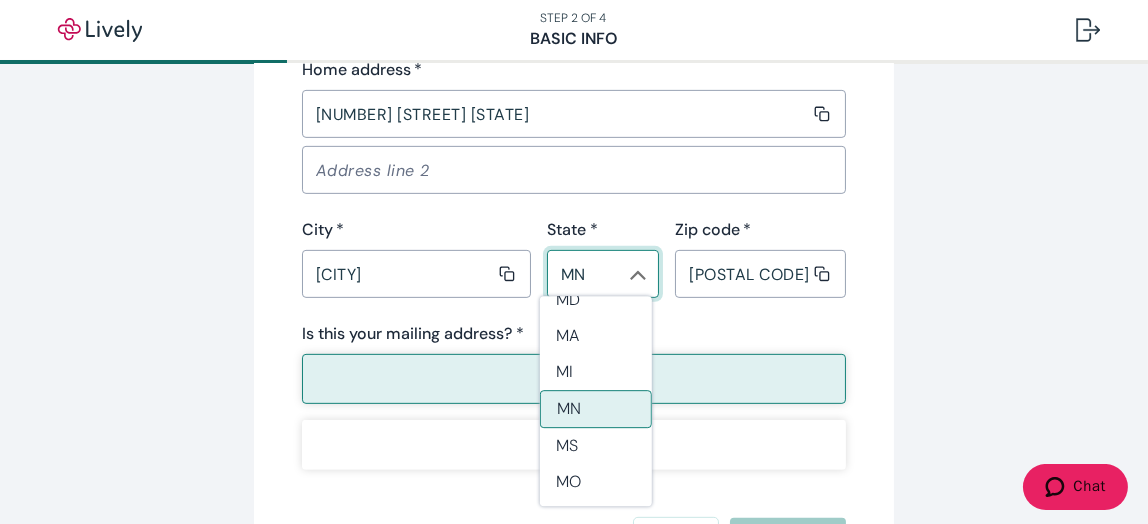 click on "MN" at bounding box center [596, 409] 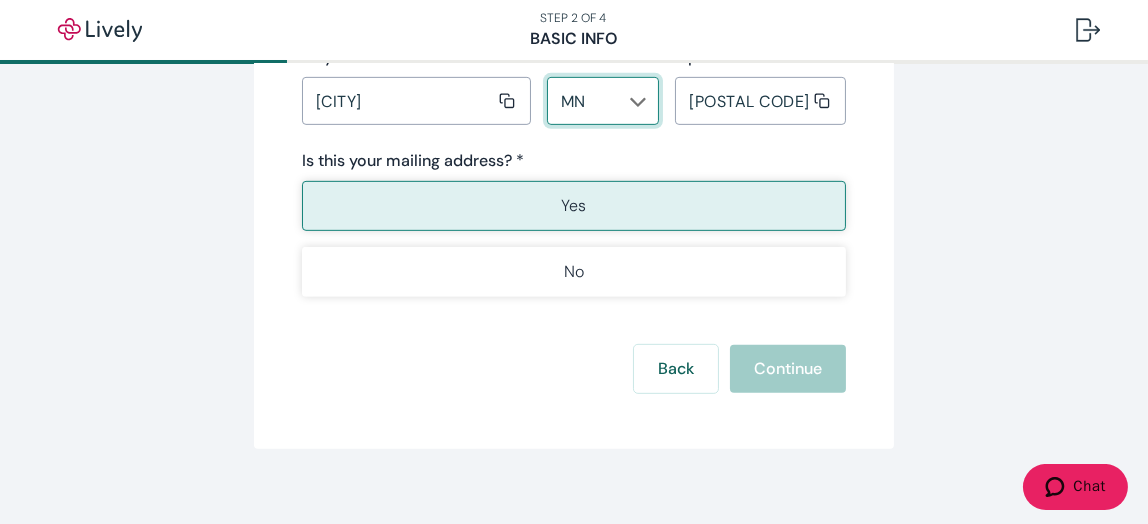 scroll, scrollTop: 1543, scrollLeft: 0, axis: vertical 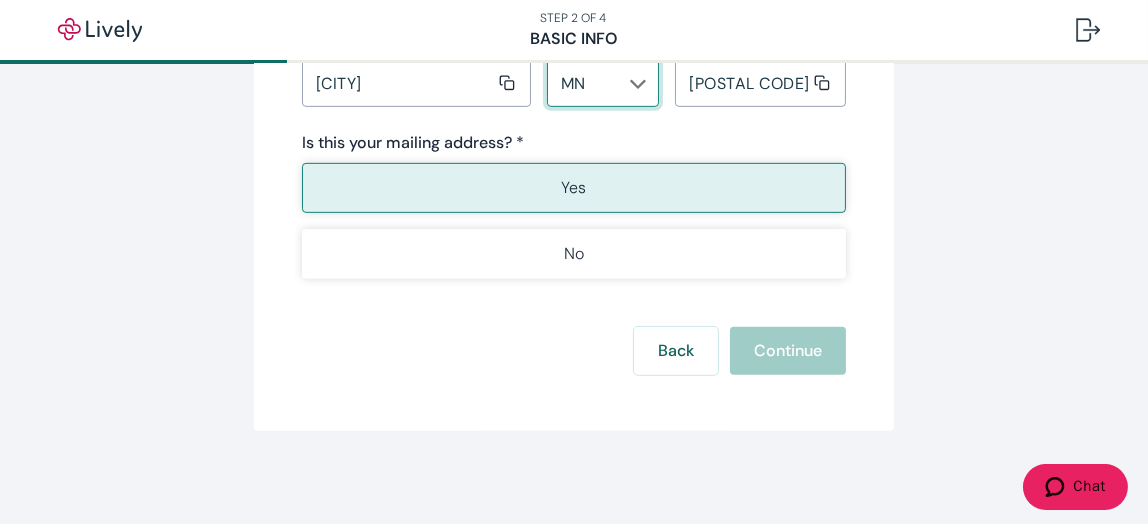 click on "Back Continue" at bounding box center (574, 351) 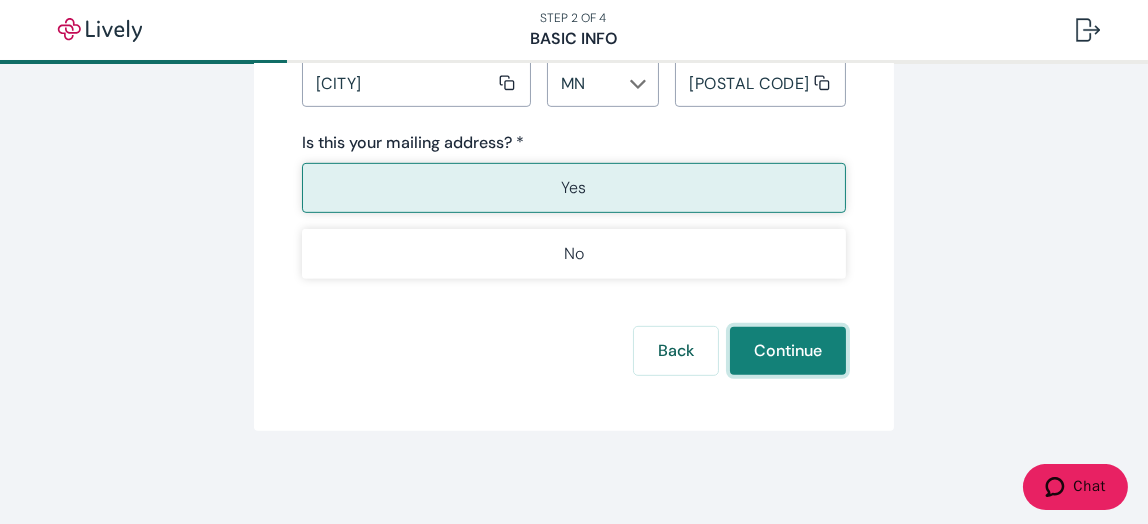 click on "Continue" at bounding box center (788, 351) 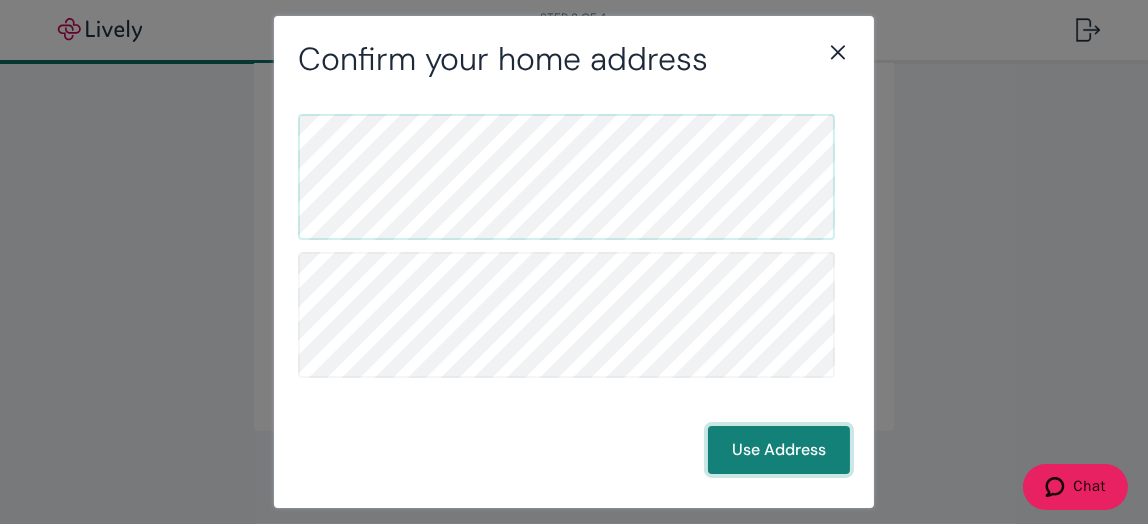 click on "Use Address" at bounding box center [779, 450] 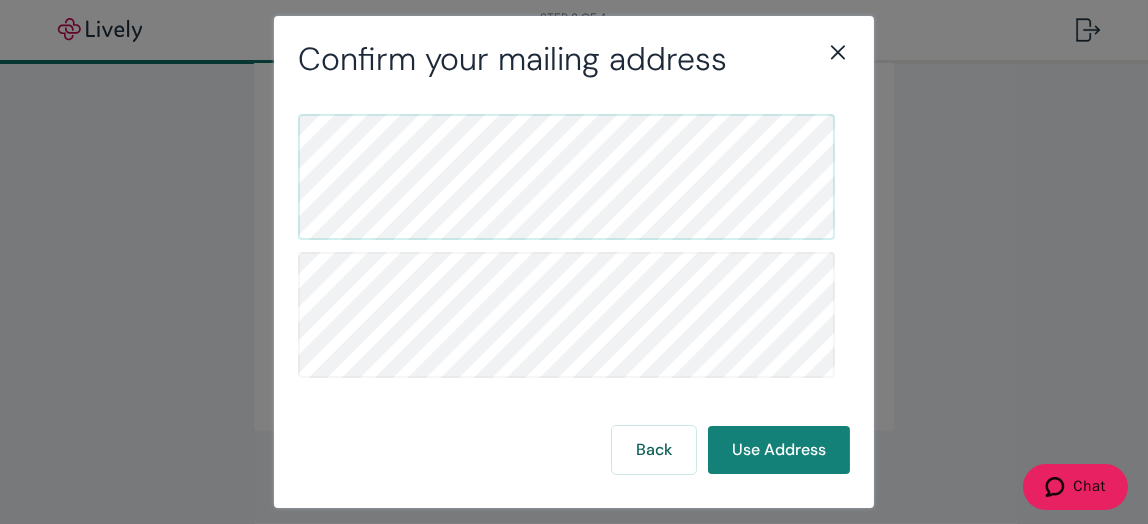 scroll, scrollTop: 21, scrollLeft: 0, axis: vertical 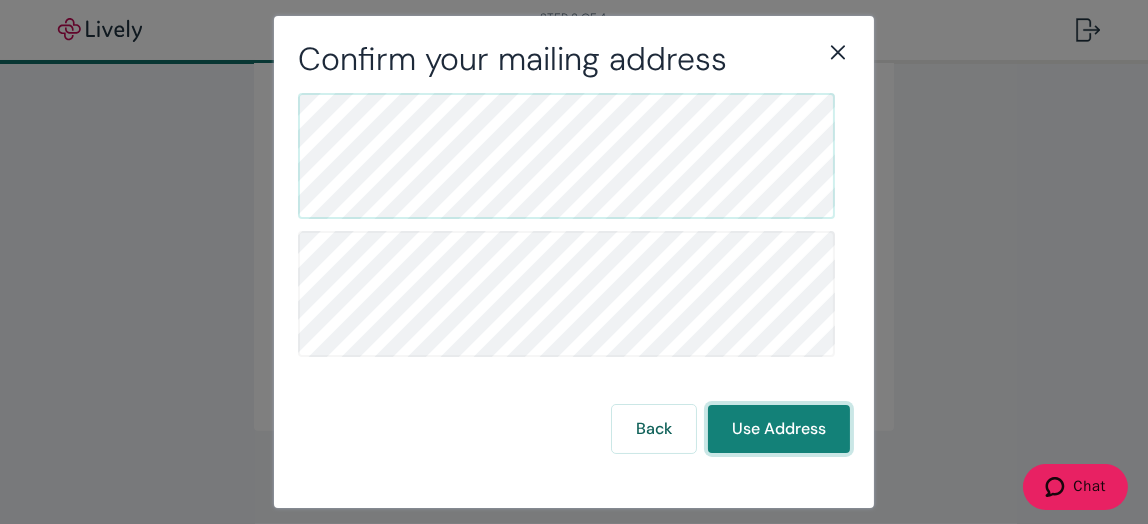 click on "Use Address" at bounding box center [779, 429] 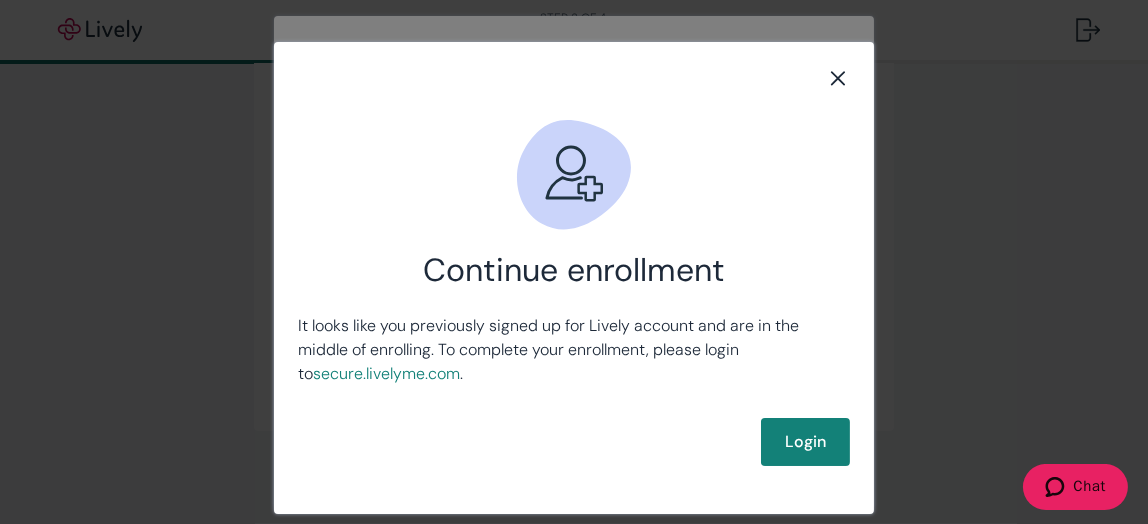 click 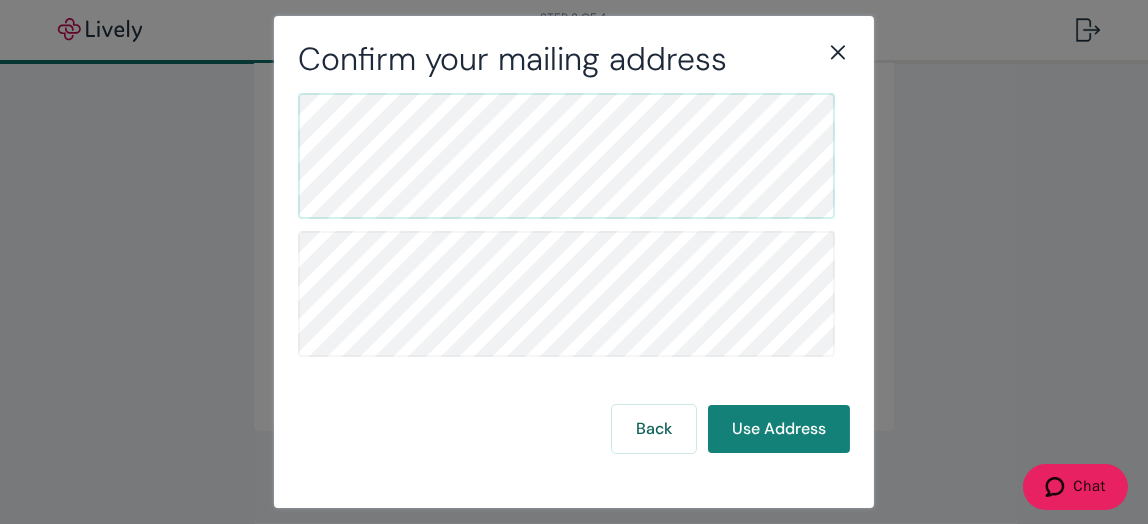 click 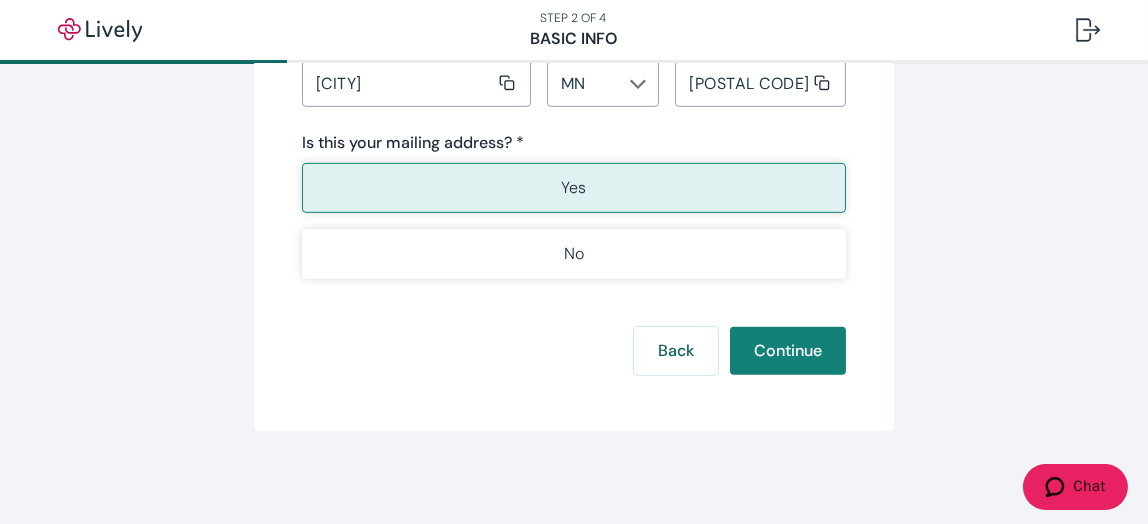 scroll, scrollTop: 0, scrollLeft: 0, axis: both 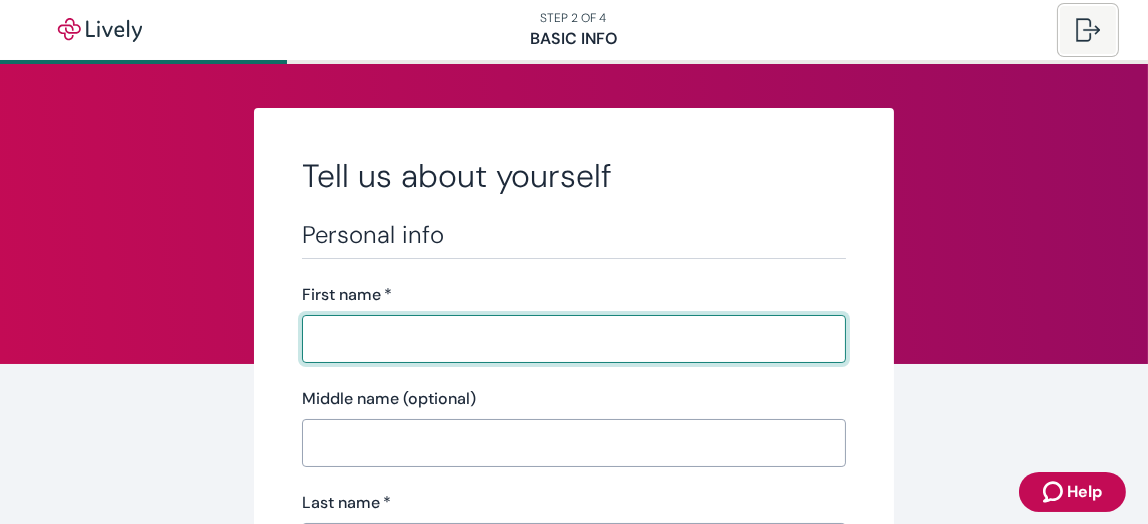 click at bounding box center [1088, 30] 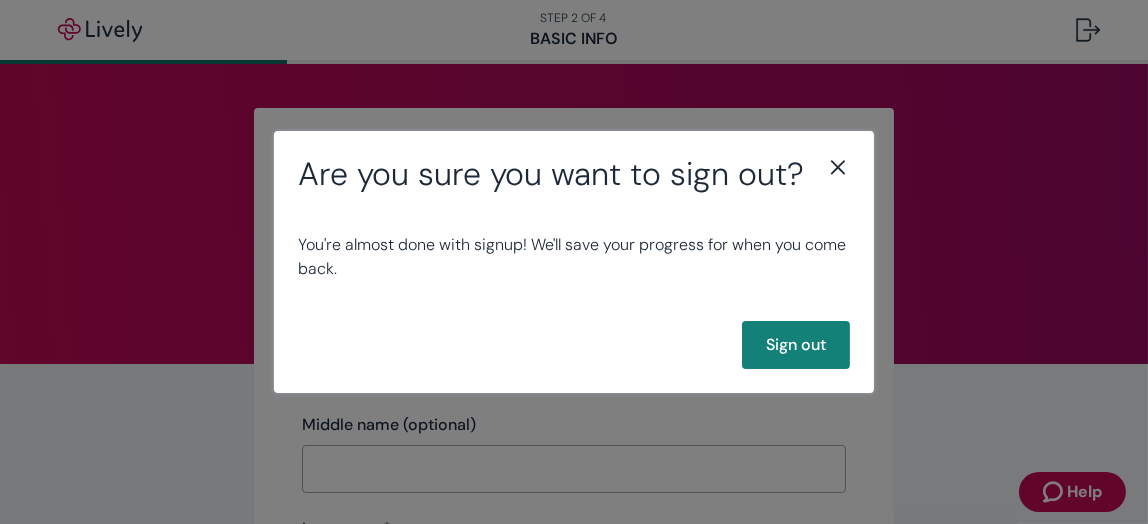 click 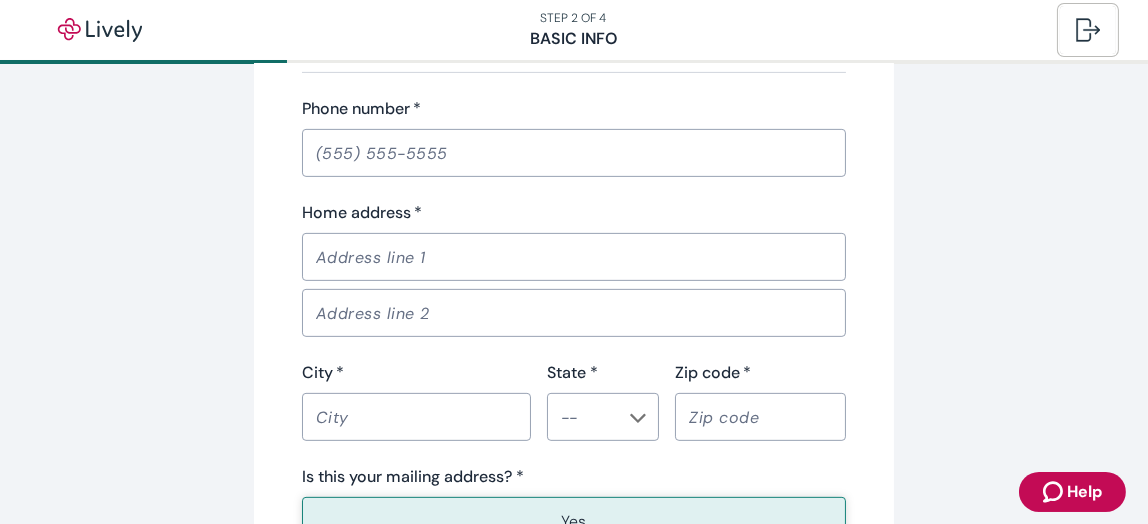 scroll, scrollTop: 1568, scrollLeft: 0, axis: vertical 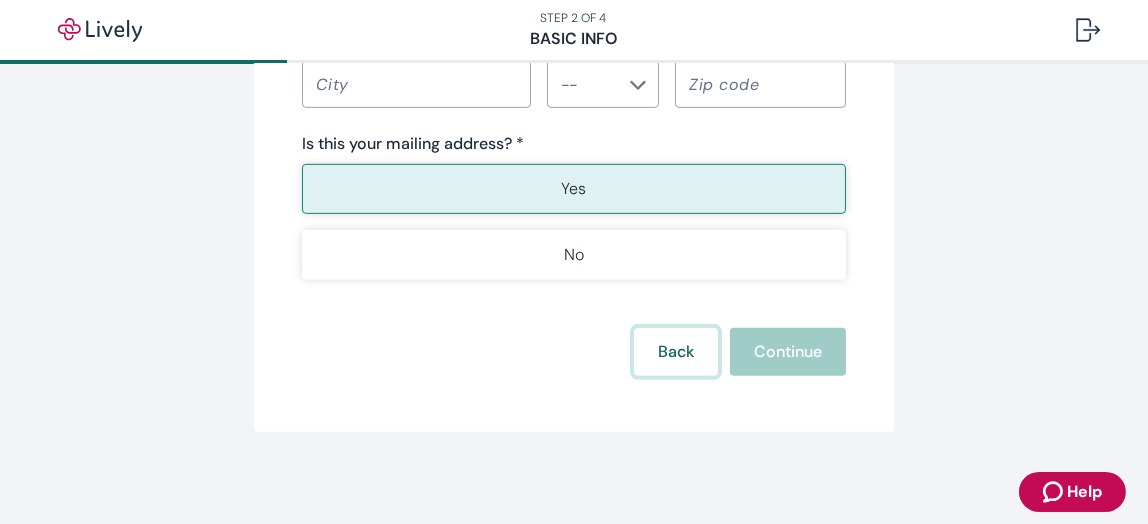 click on "Back" at bounding box center [676, 352] 